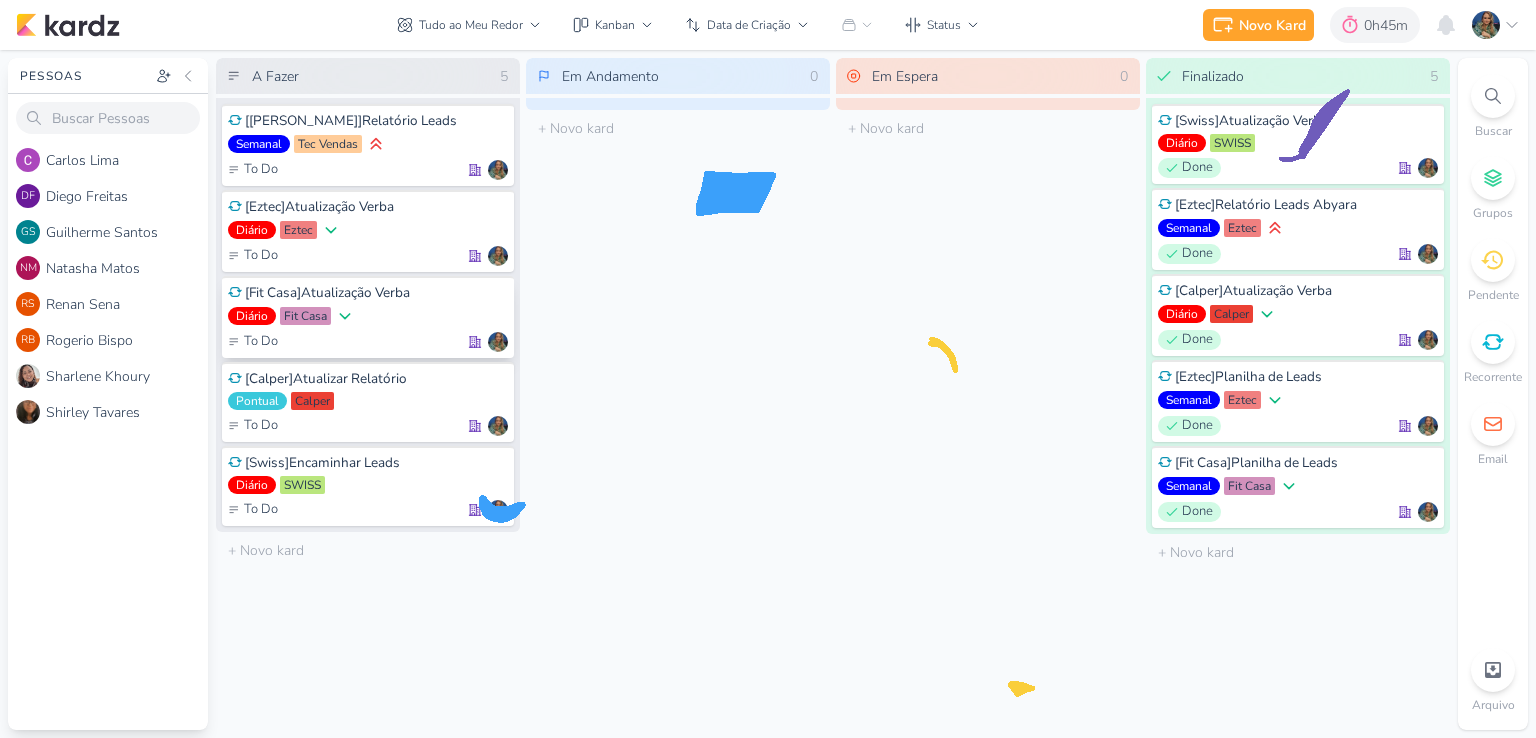 scroll, scrollTop: 0, scrollLeft: 0, axis: both 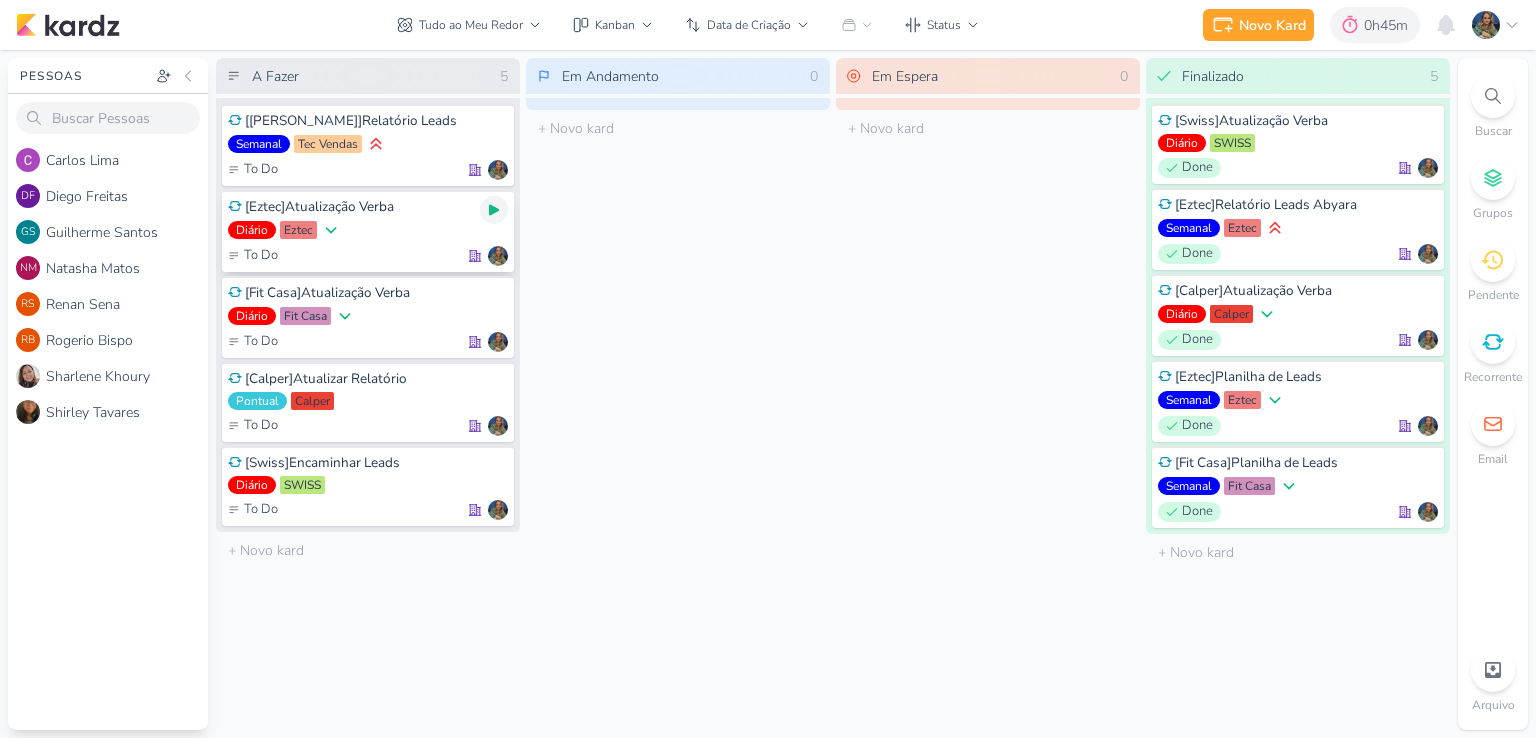 click 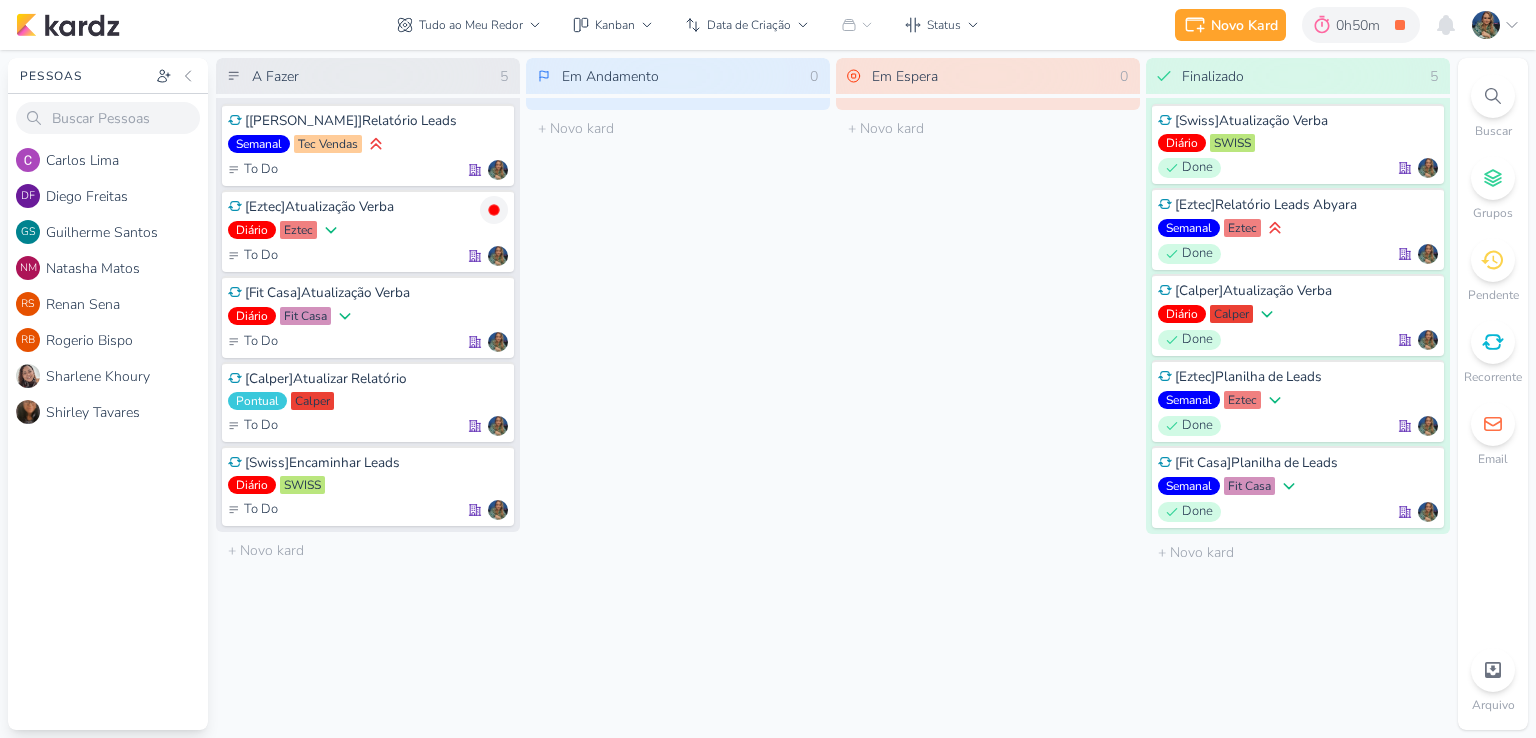 click on "Tudo ao Meu Redor
visão
Caixa de Entrada
A caixa de entrada mostra todos os kardz que você é o responsável
Enviados
A visão de enviados contém os kardz que você criou e designou à outra pessoa
Colaboração" at bounding box center (688, 25) 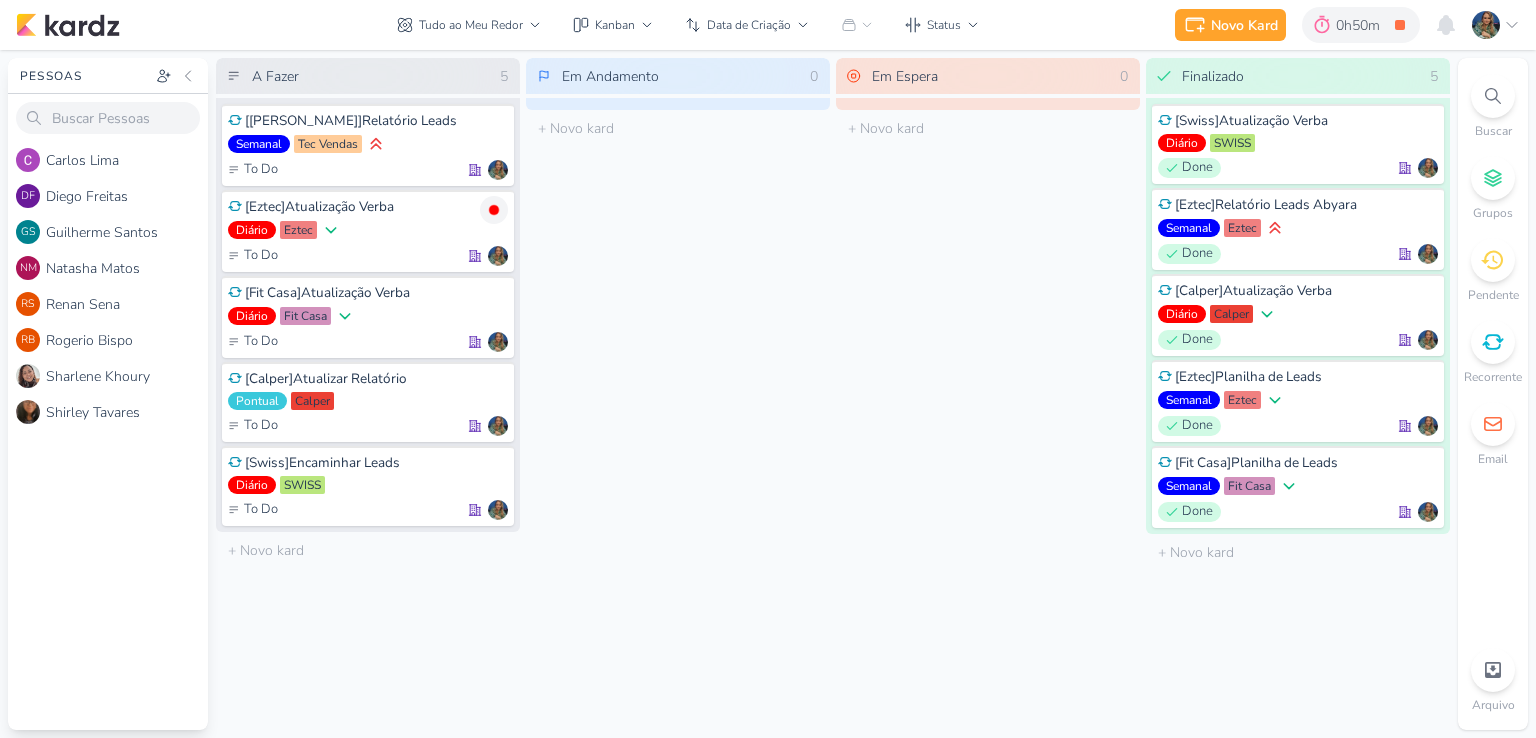 click on "Tudo ao Meu Redor
visão
Caixa de Entrada
A caixa de entrada mostra todos os kardz que você é o responsável
Enviados
A visão de enviados contém os kardz que você criou e designou à outra pessoa
Colaboração" at bounding box center (688, 25) 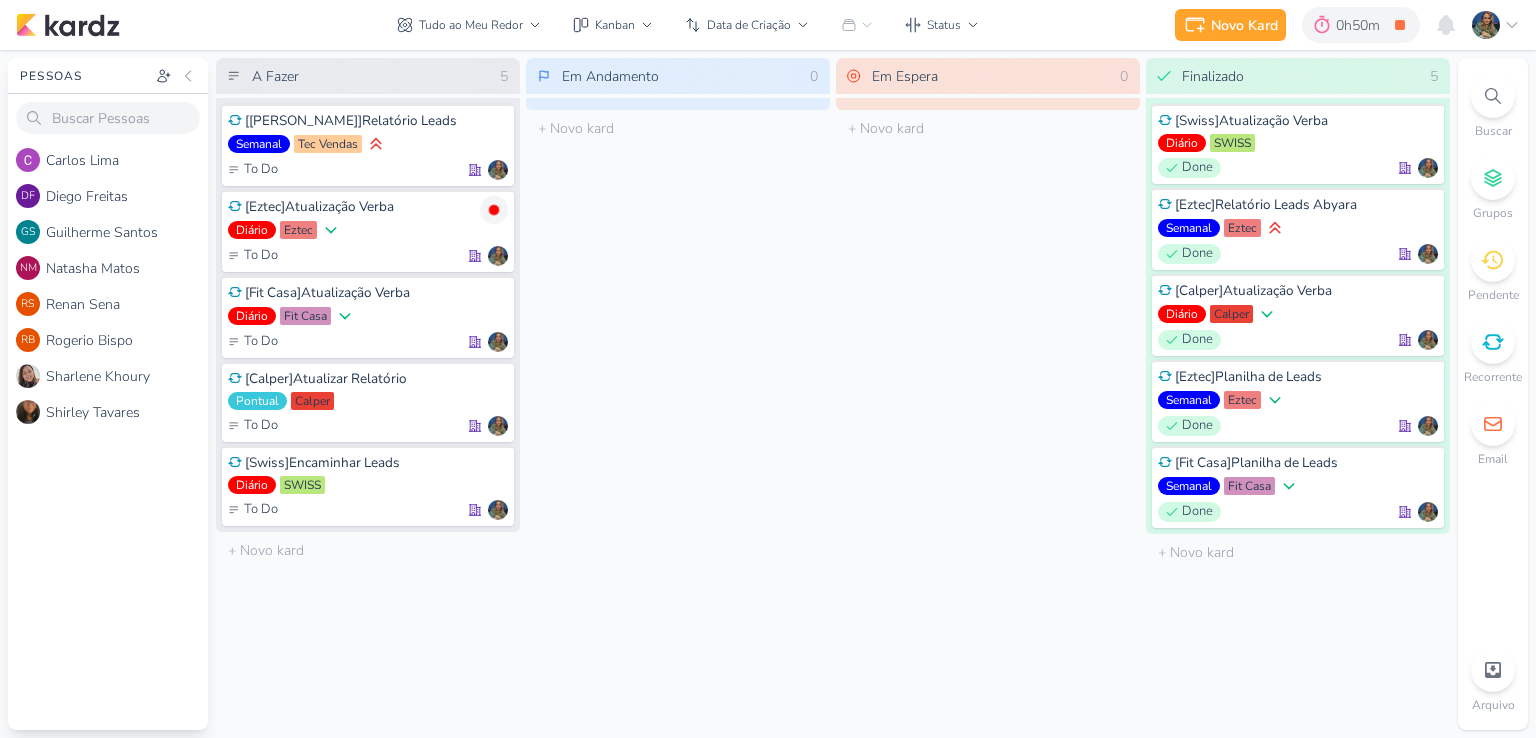 click on "Tudo ao Meu Redor
visão
Caixa de Entrada
A caixa de entrada mostra todos os kardz que você é o responsável
Enviados
A visão de enviados contém os kardz que você criou e designou à outra pessoa
Colaboração" at bounding box center (688, 25) 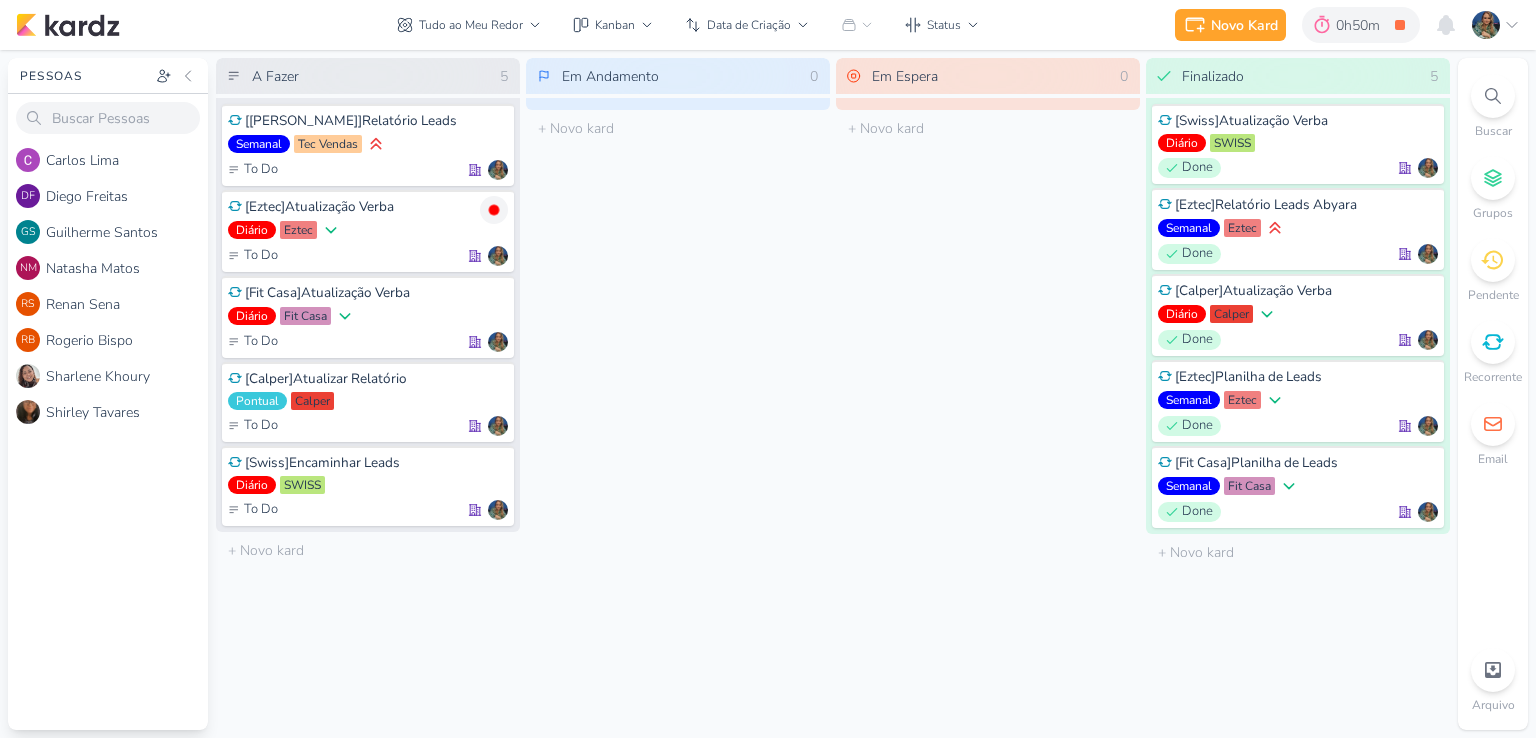 click on "Tudo ao Meu Redor
visão
Caixa de Entrada
A caixa de entrada mostra todos os kardz que você é o responsável
Enviados
A visão de enviados contém os kardz que você criou e designou à outra pessoa
Colaboração" at bounding box center [688, 25] 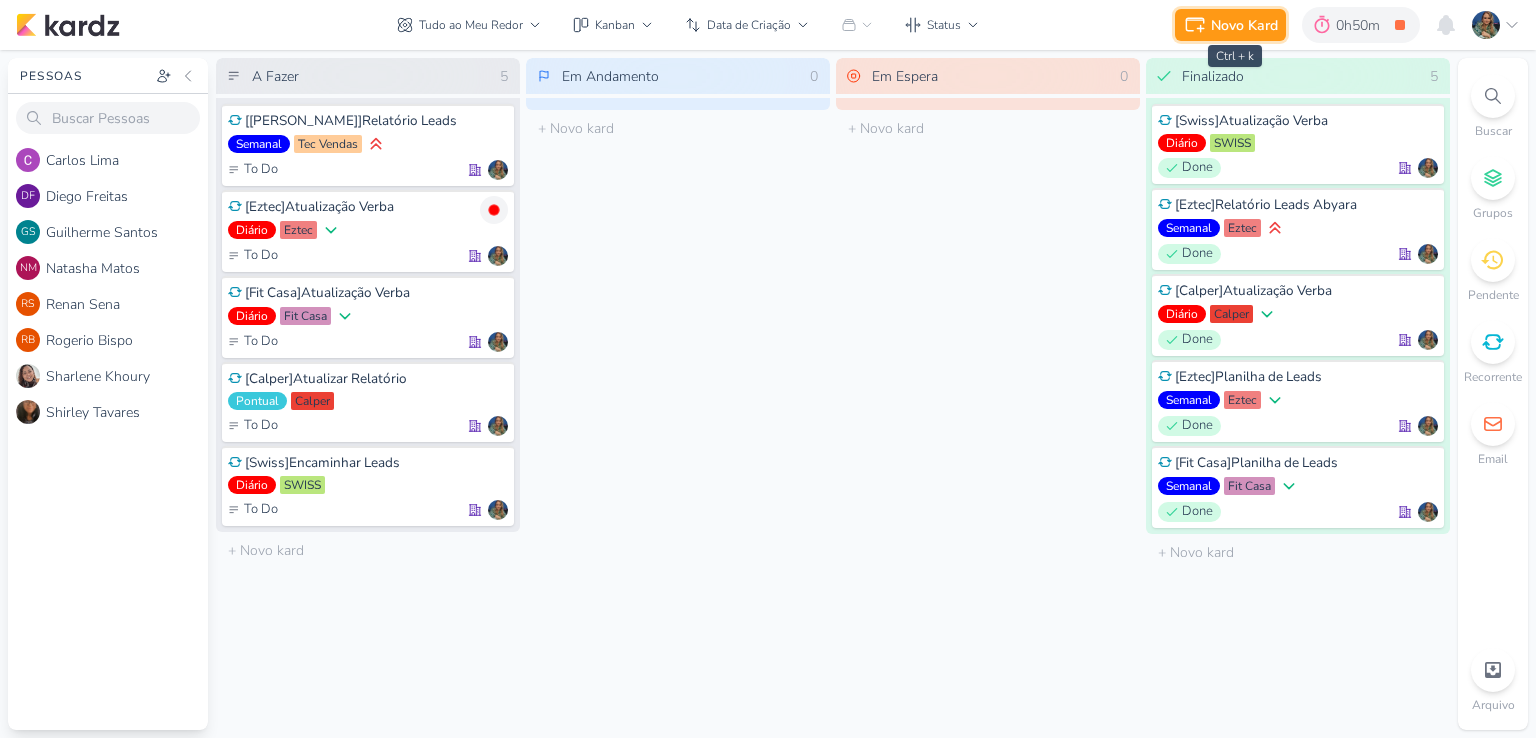 click on "Novo Kard" at bounding box center (1244, 25) 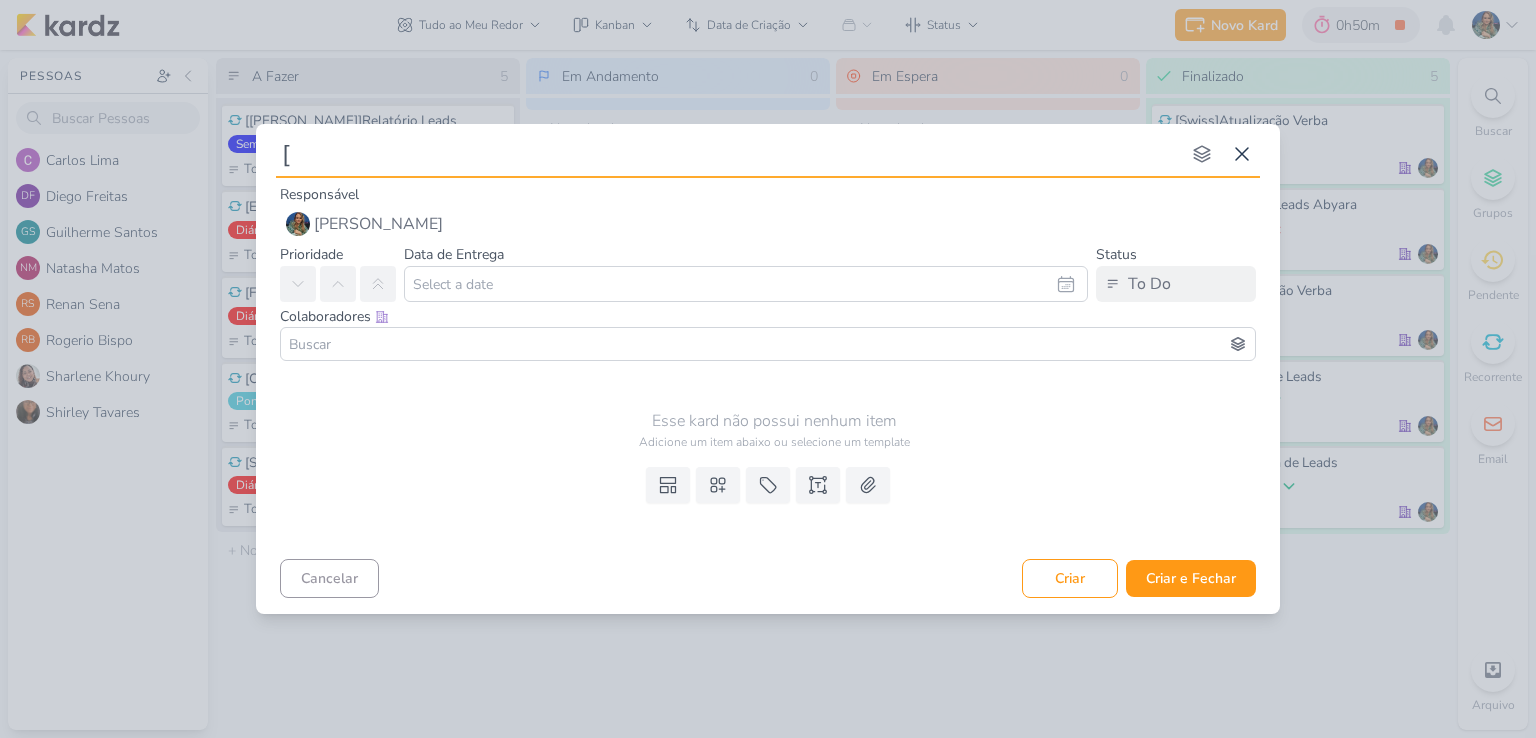type on "[E" 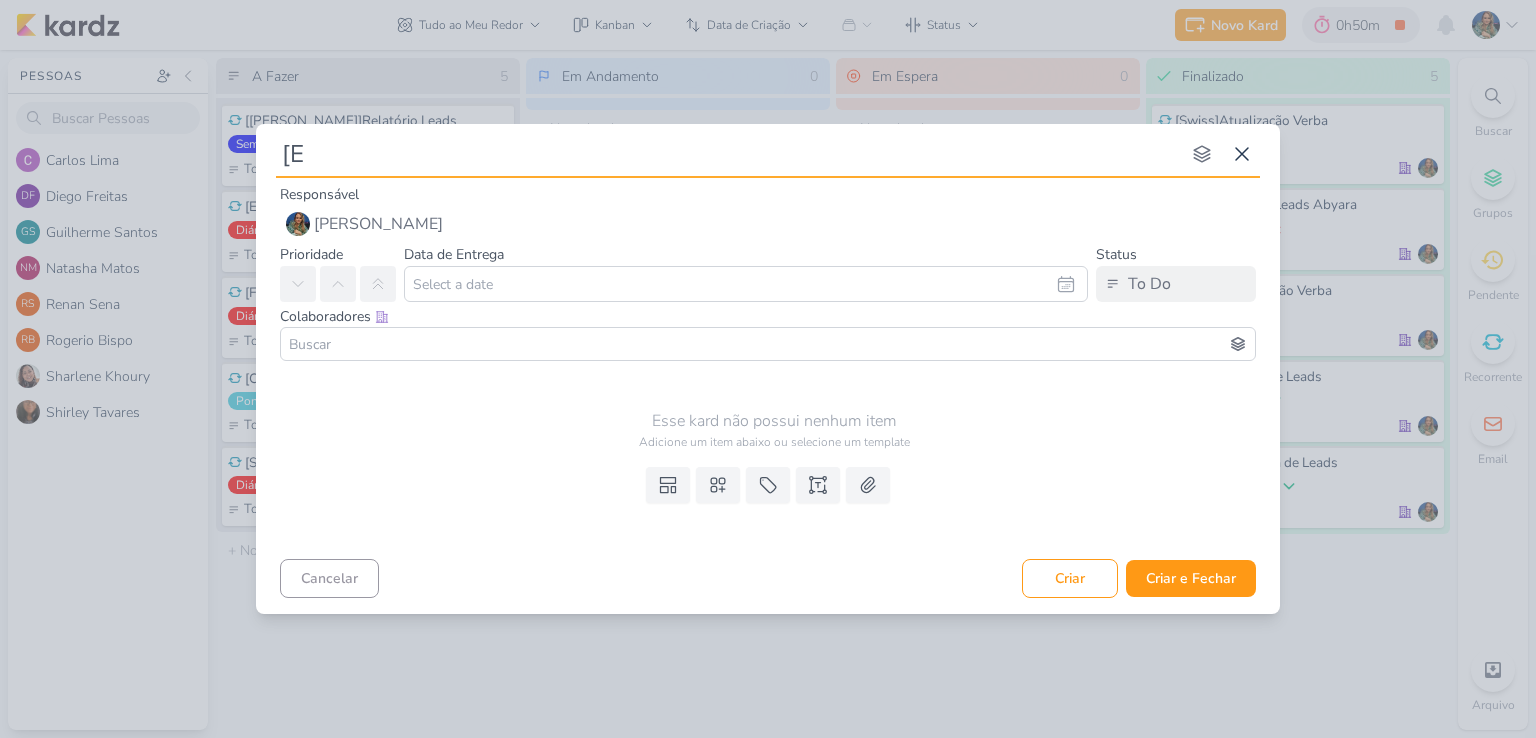 type 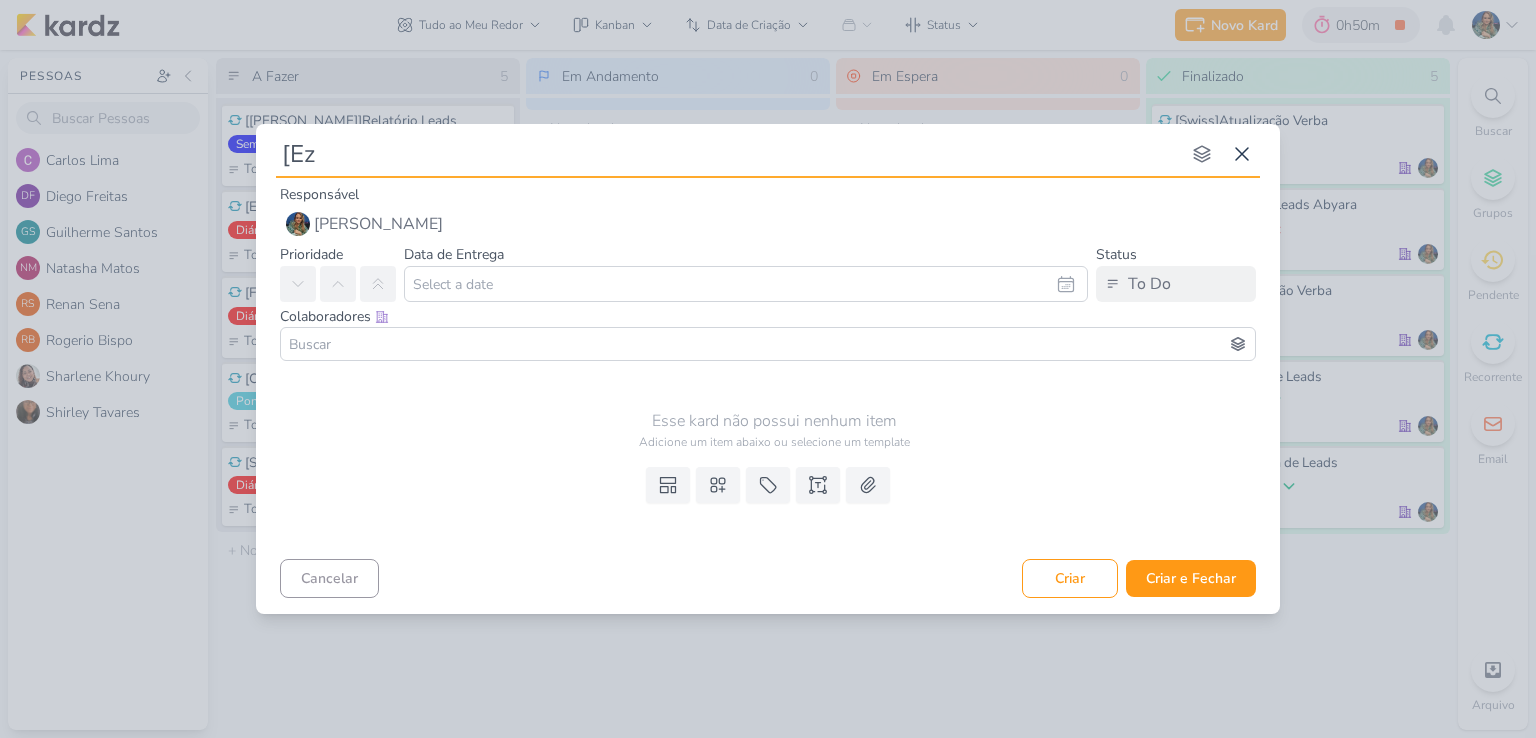 type 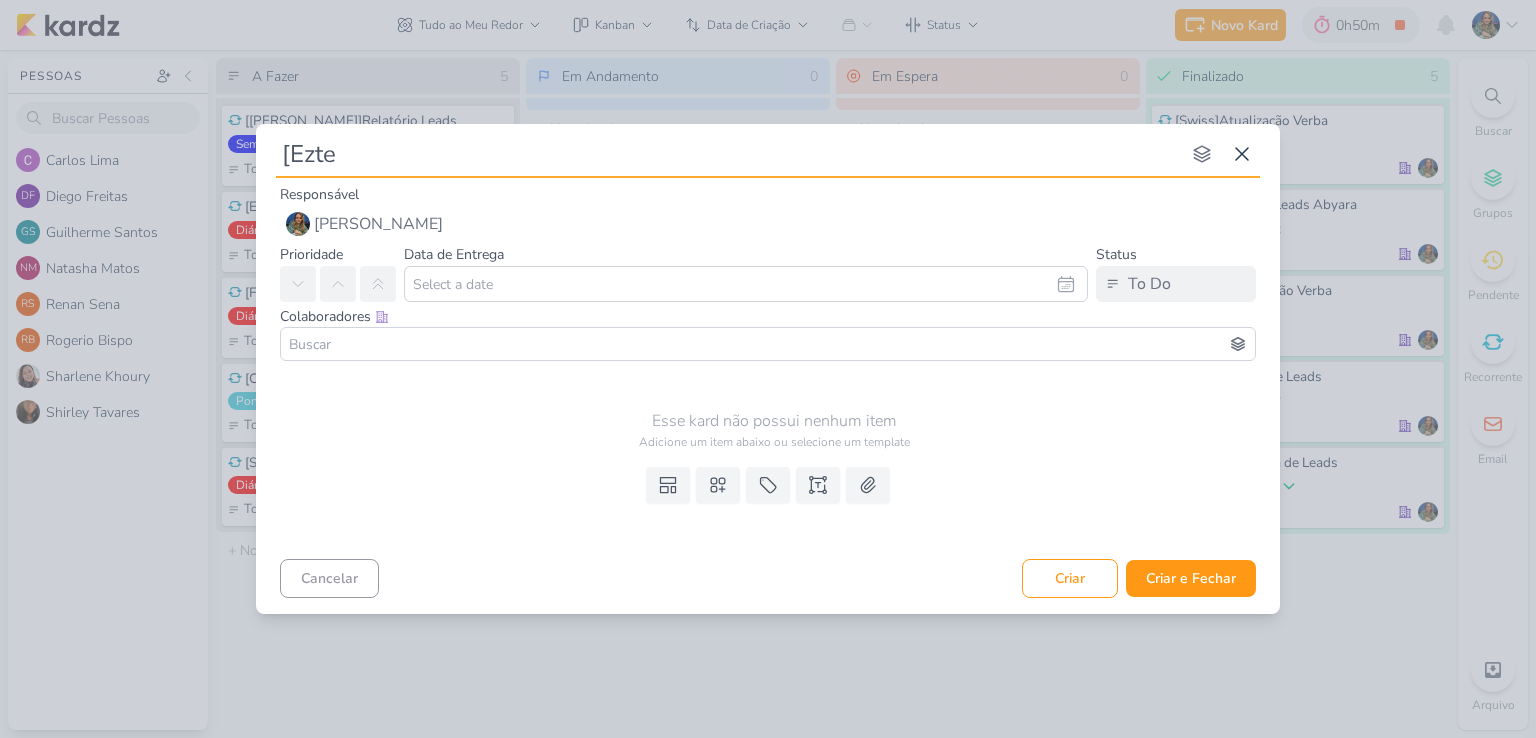 type on "[Eztec" 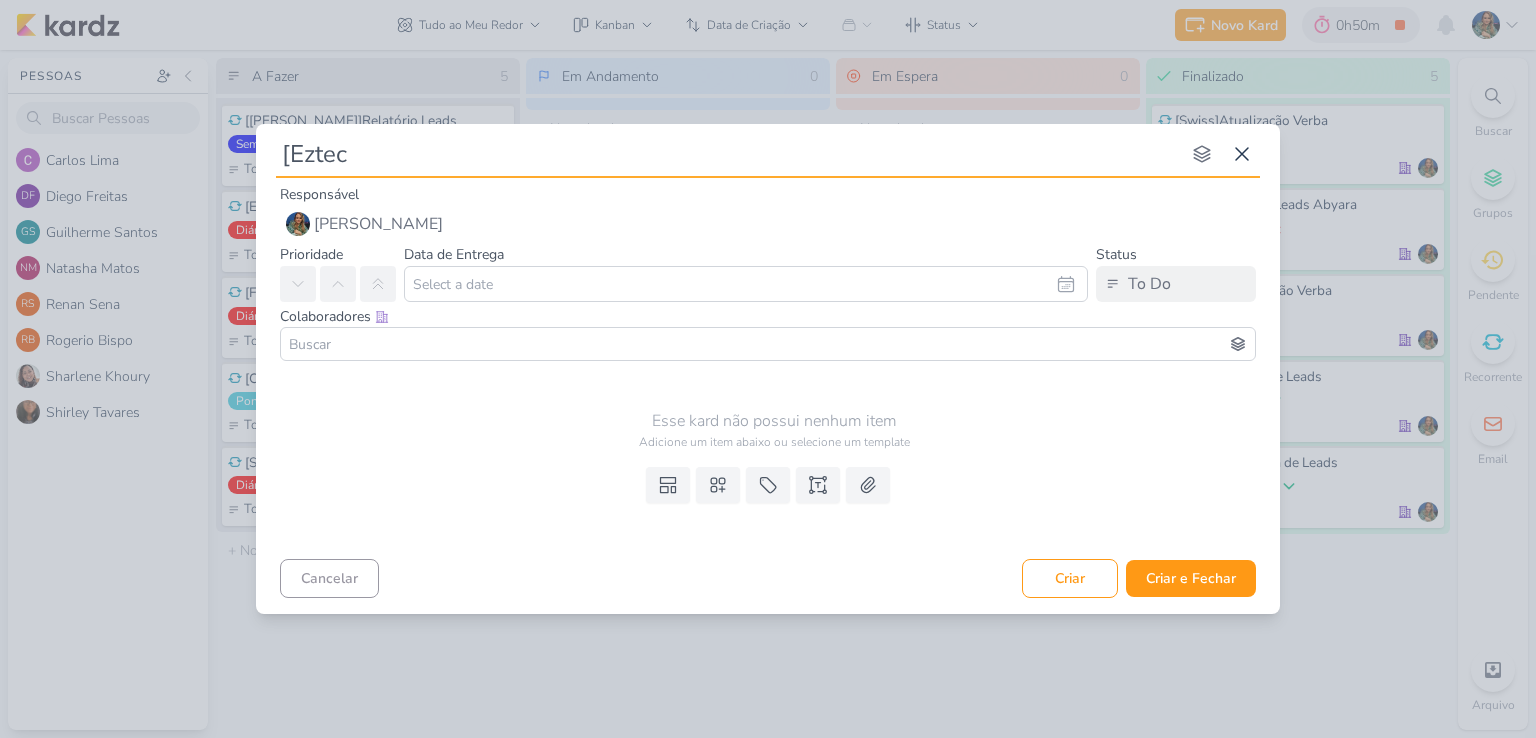 type 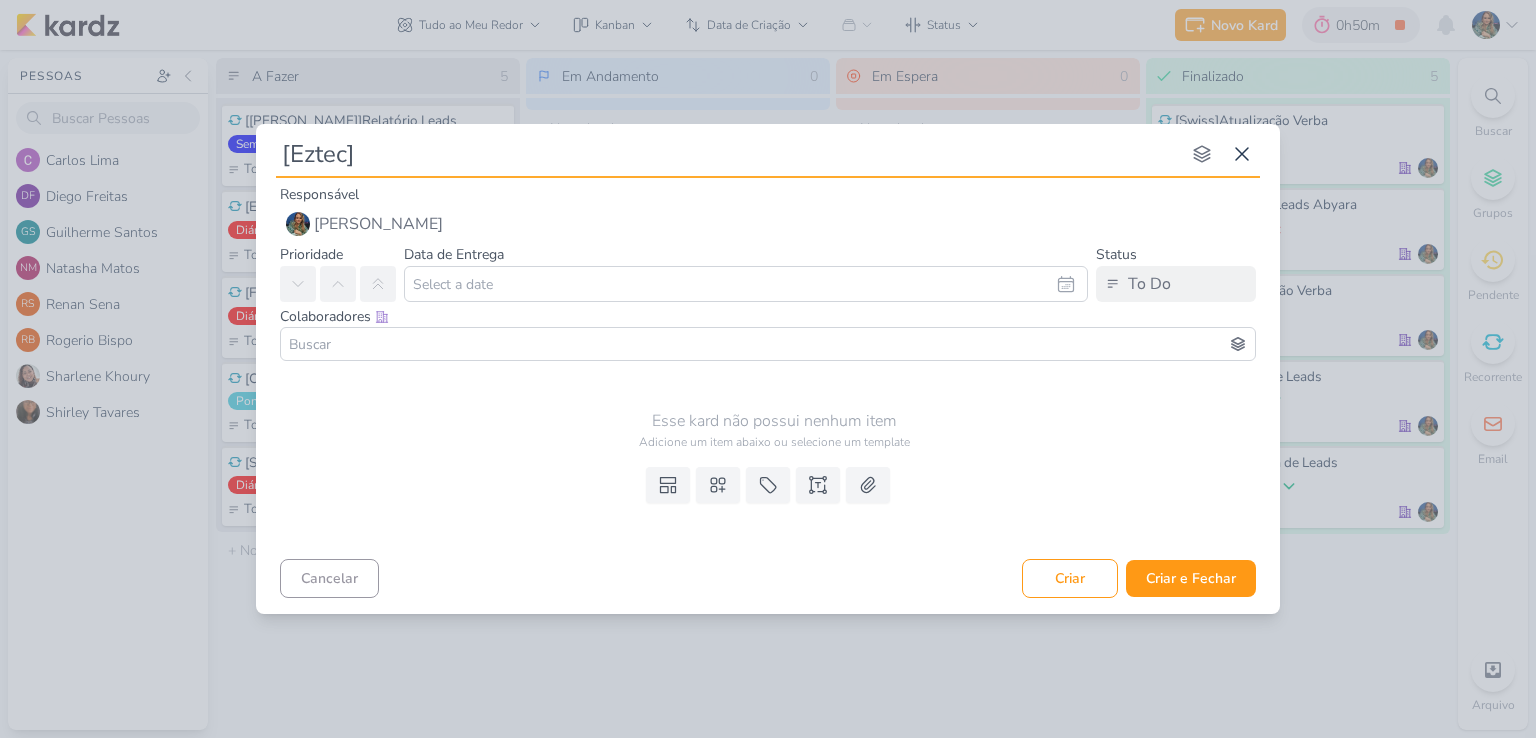 type 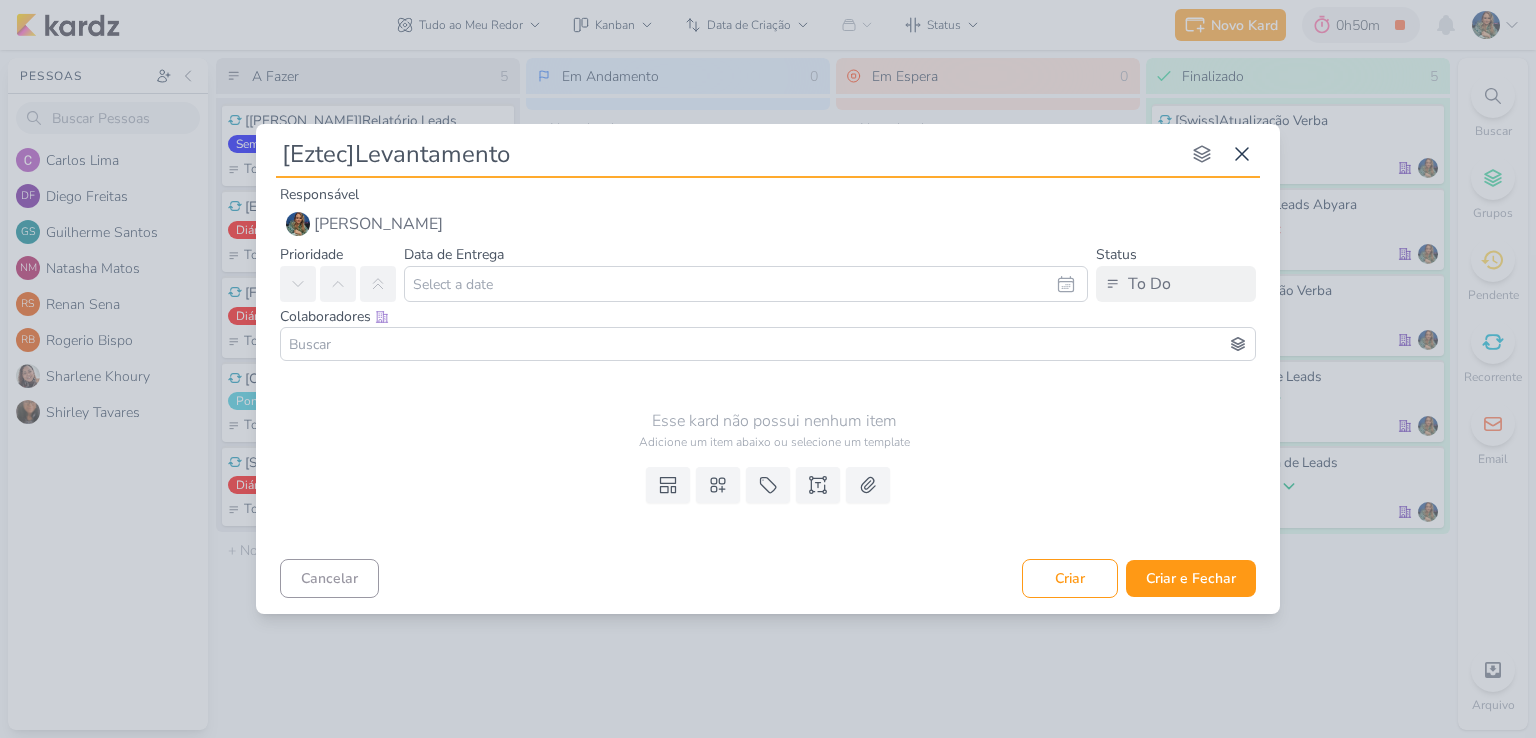type on "[Eztec]Levantamento" 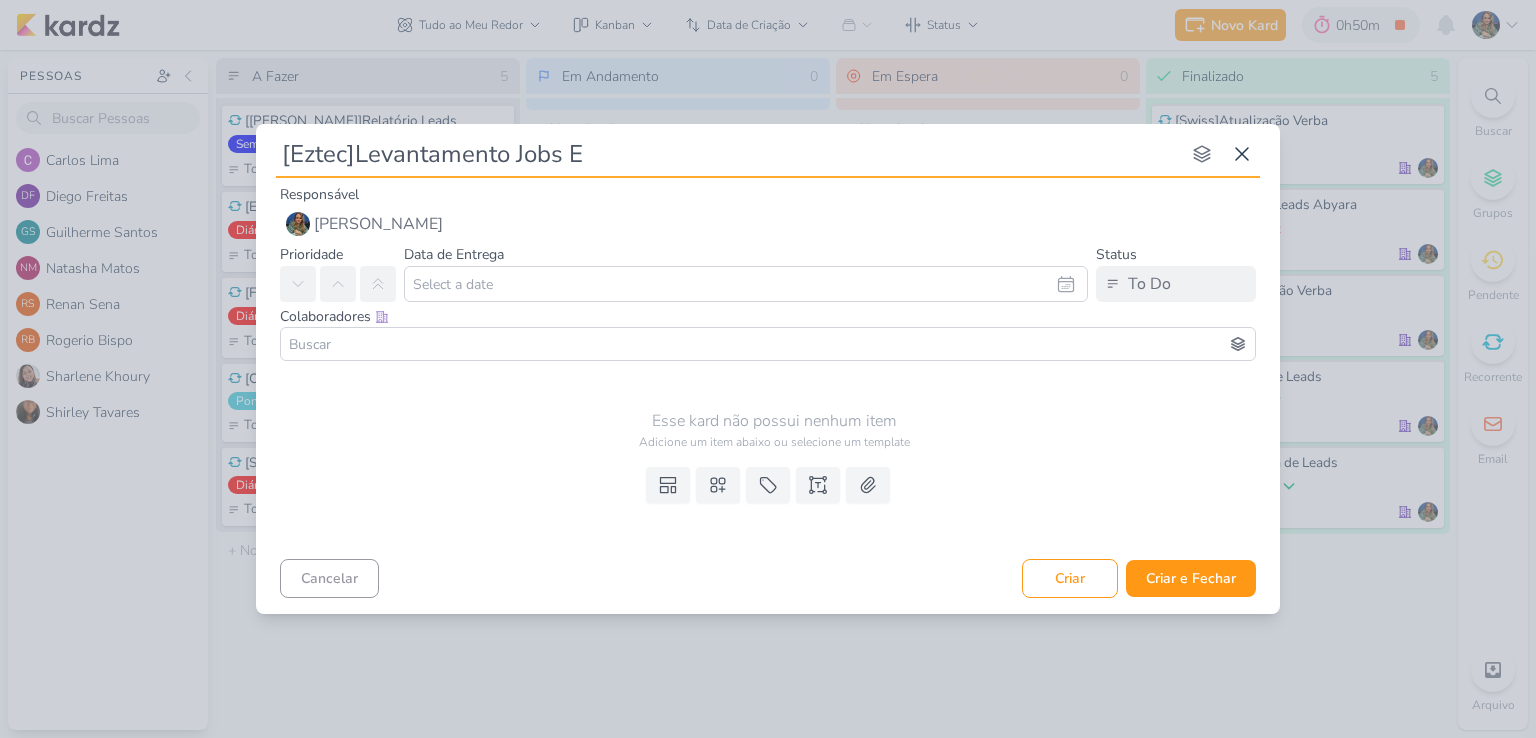 type on "[Eztec]Levantamento Jobs En" 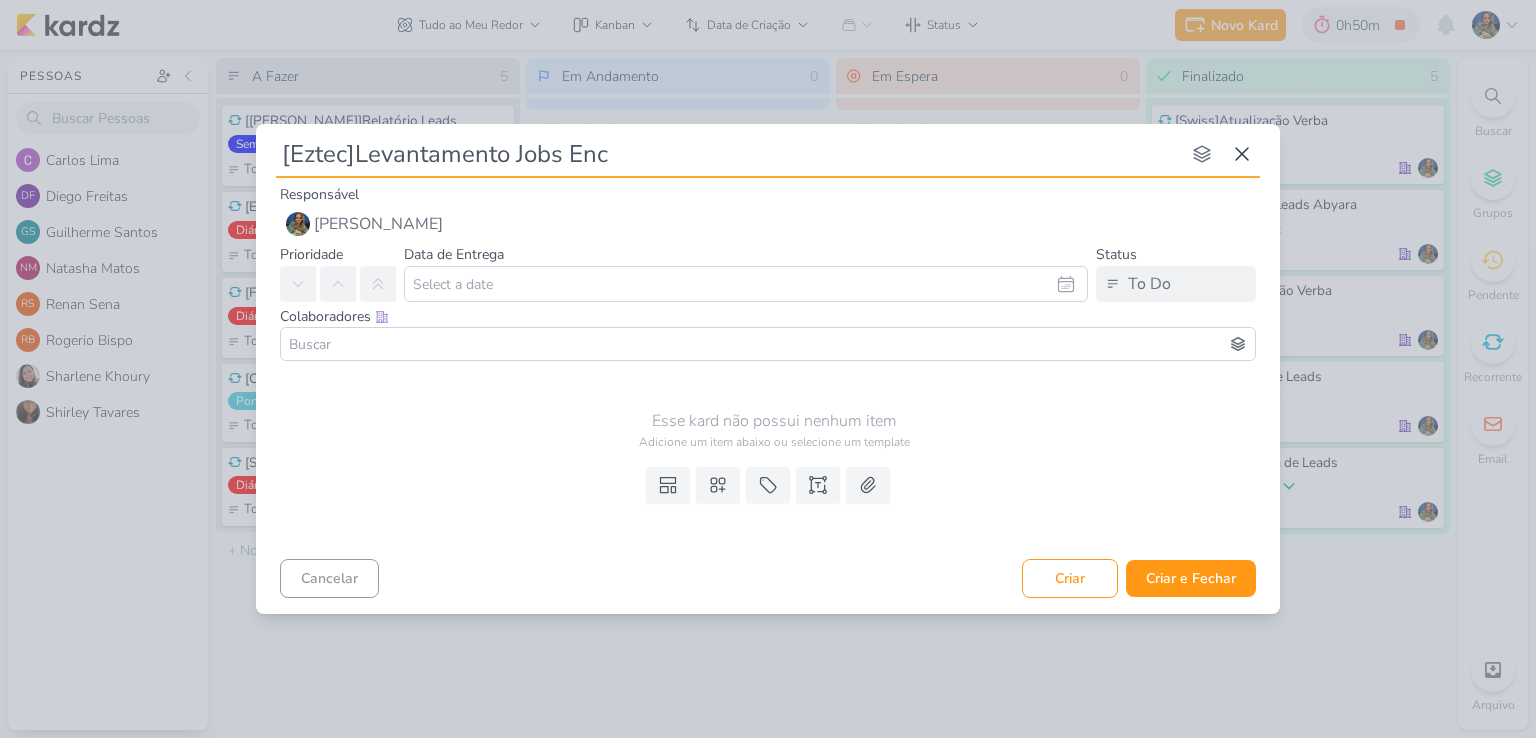 type on "[Eztec]Levantamento Jobs Enco" 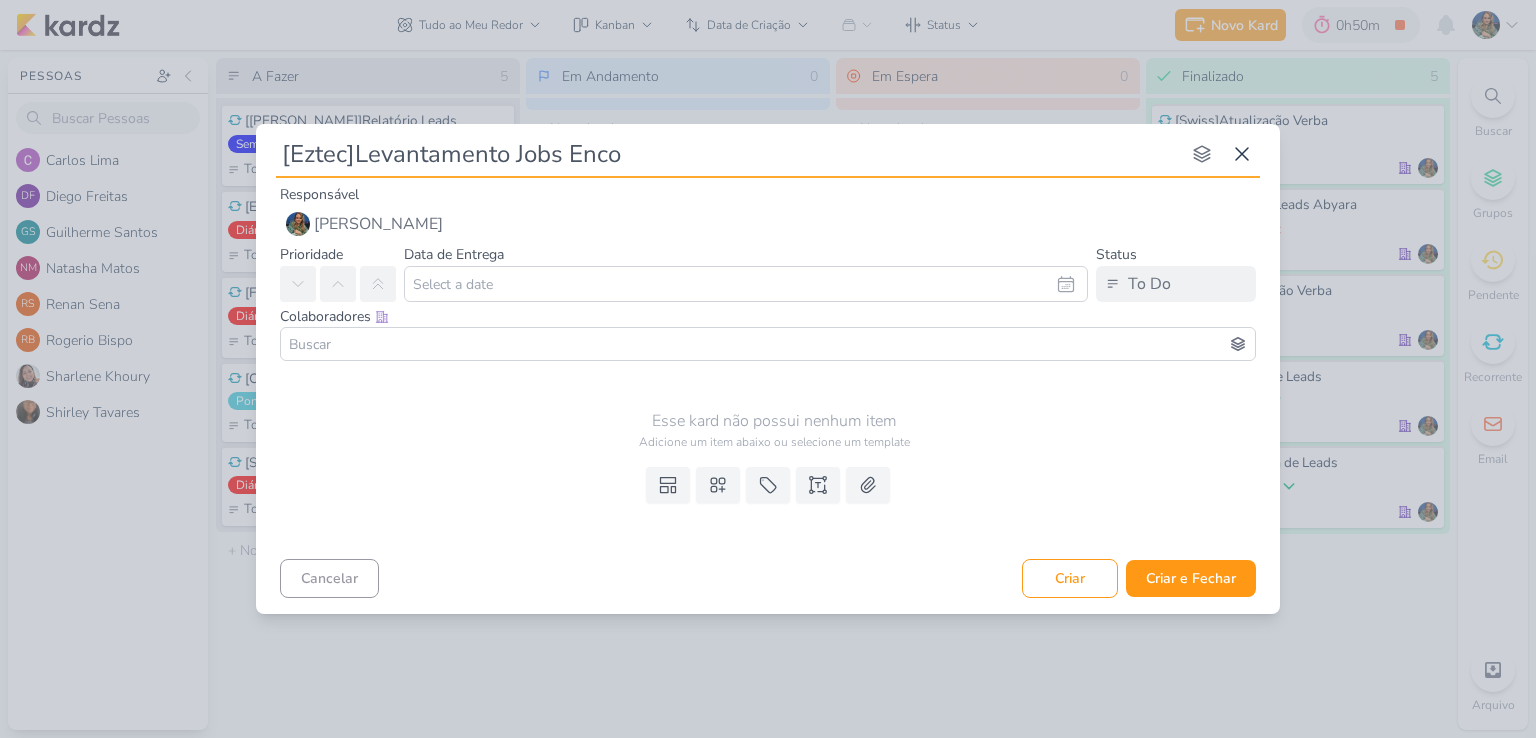 type 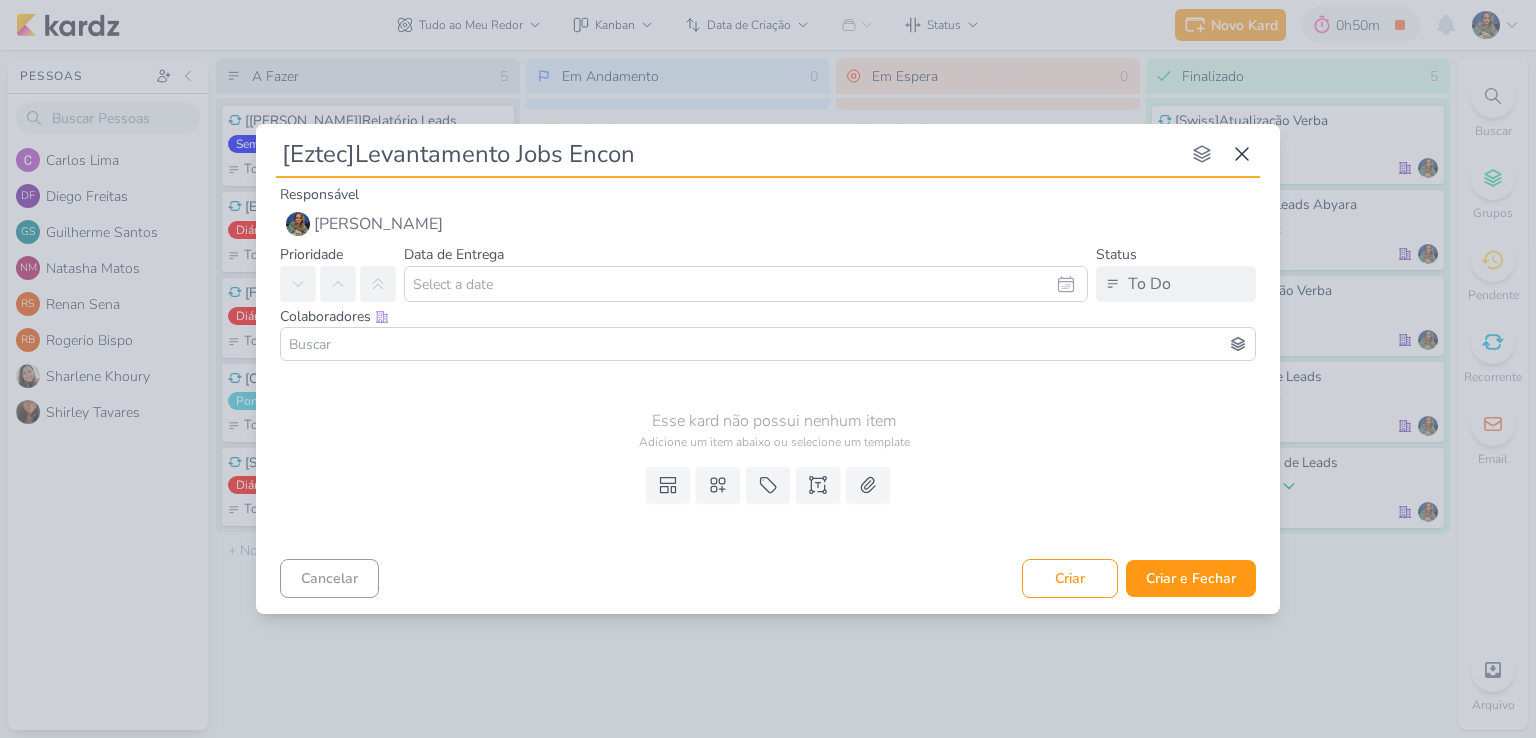 type 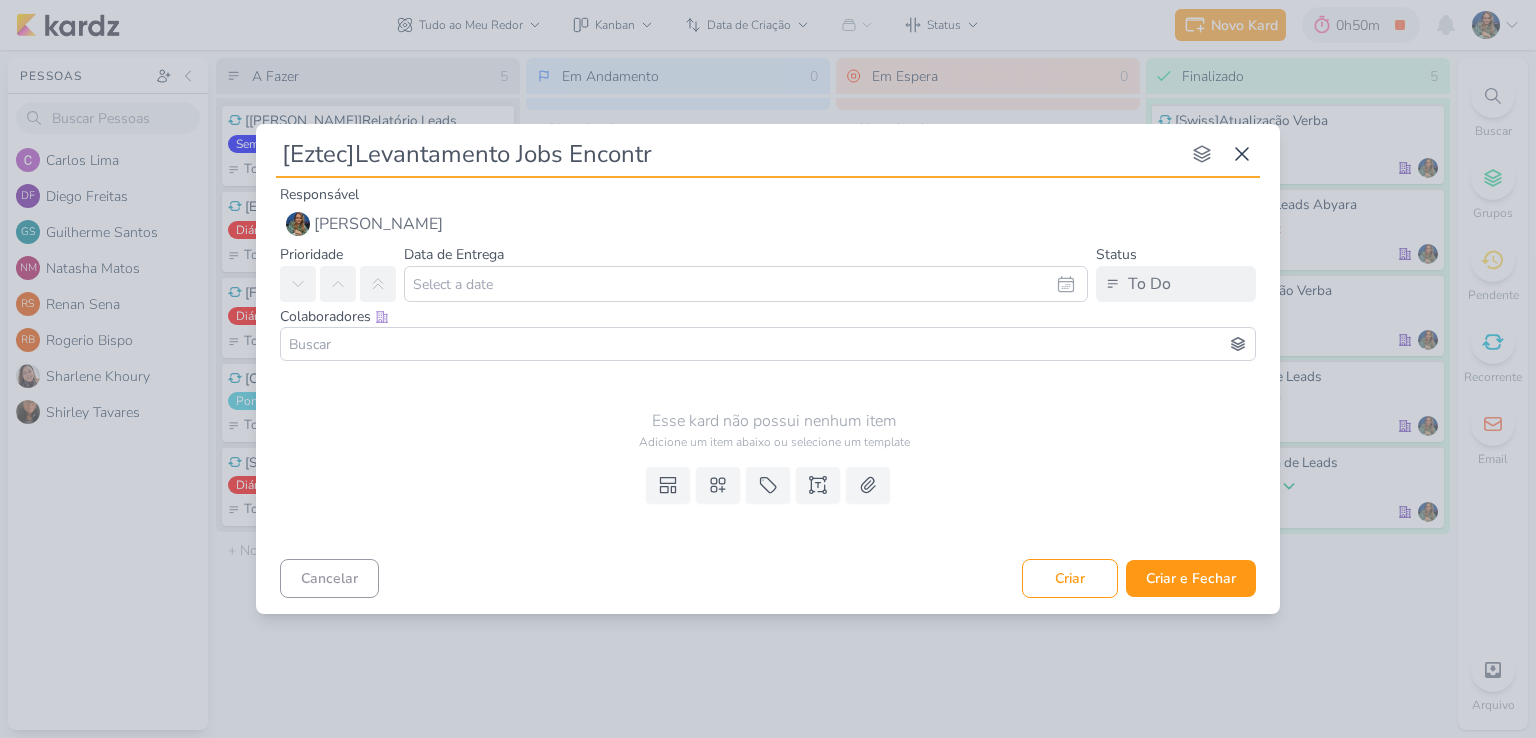 type on "[Eztec]Levantamento Jobs Encontro" 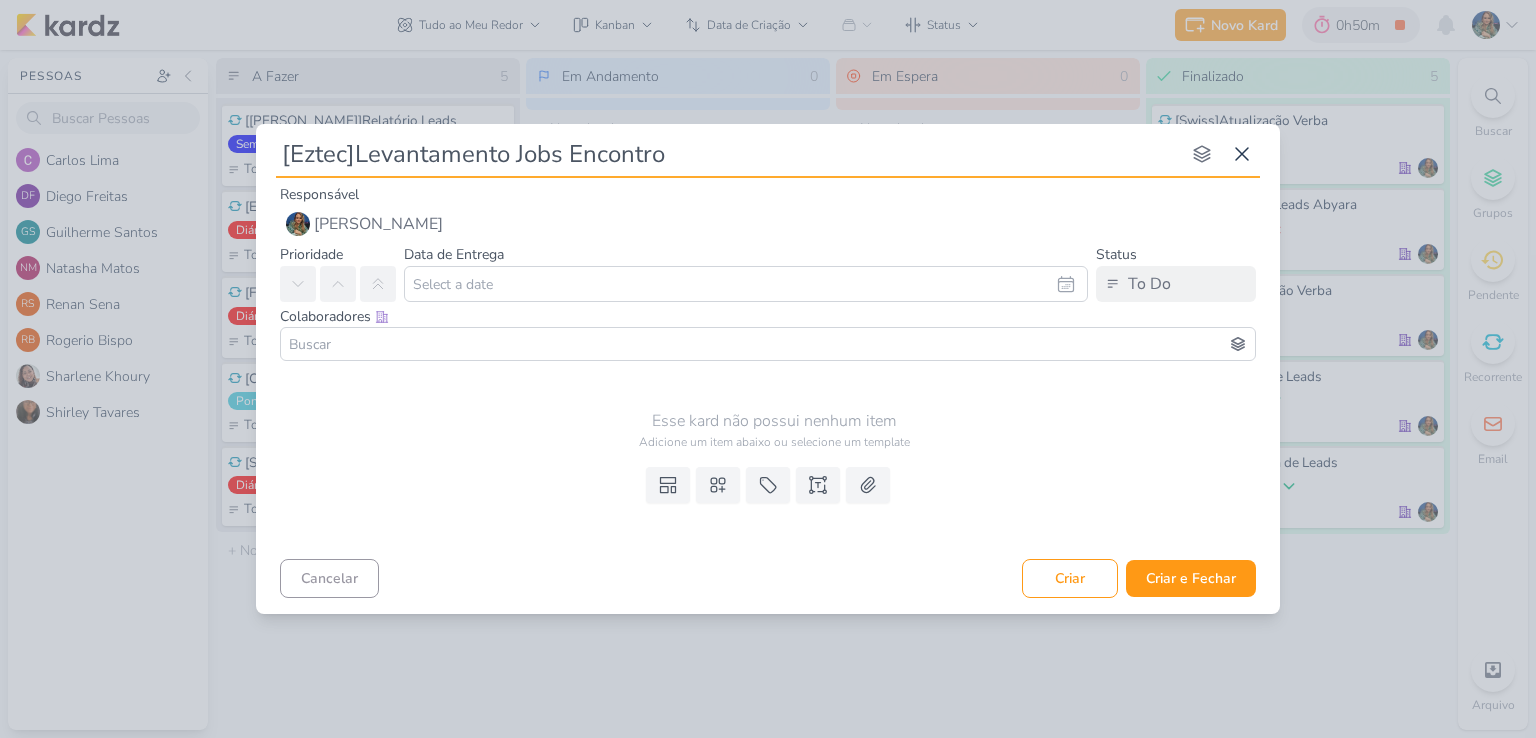 type 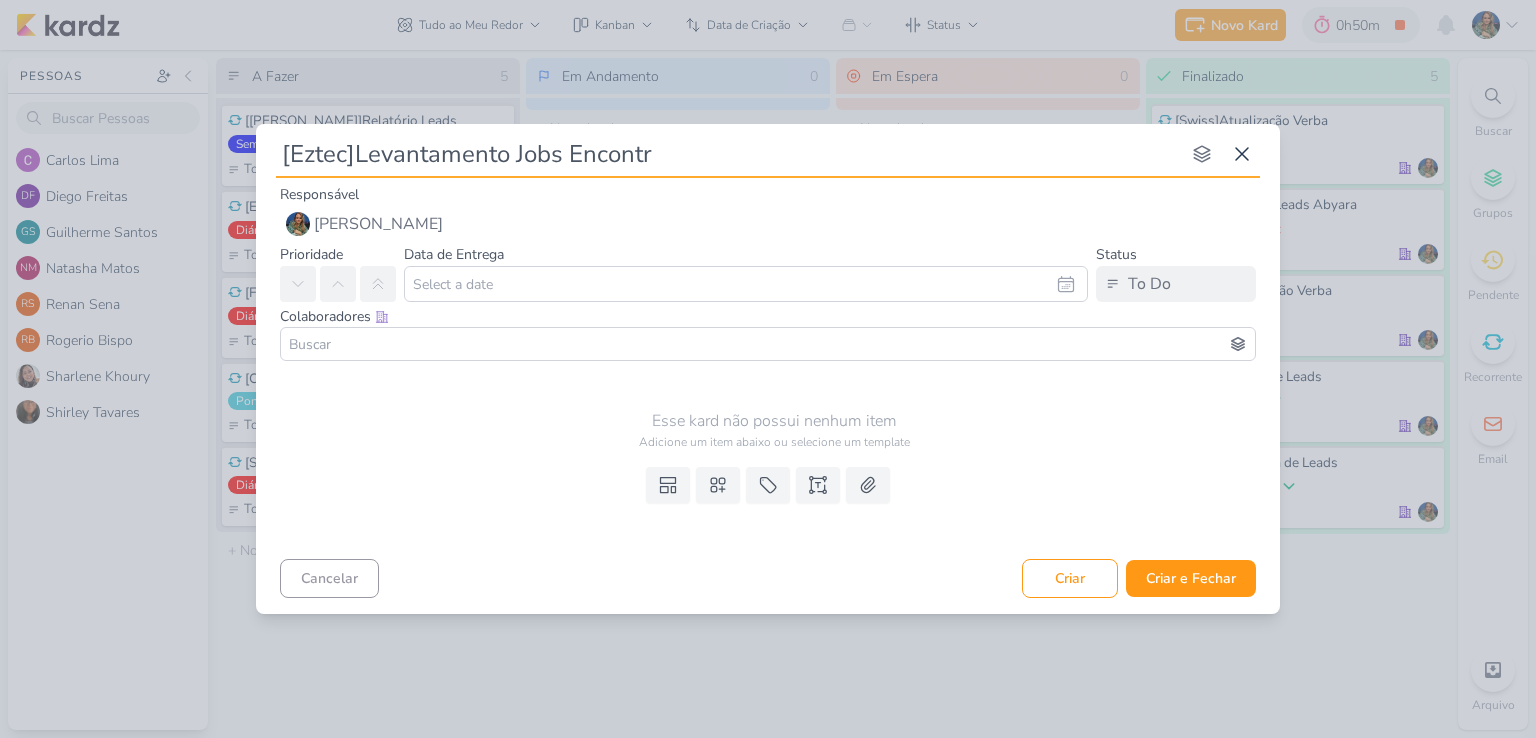 type on "[Eztec]Levantamento Jobs Encontre" 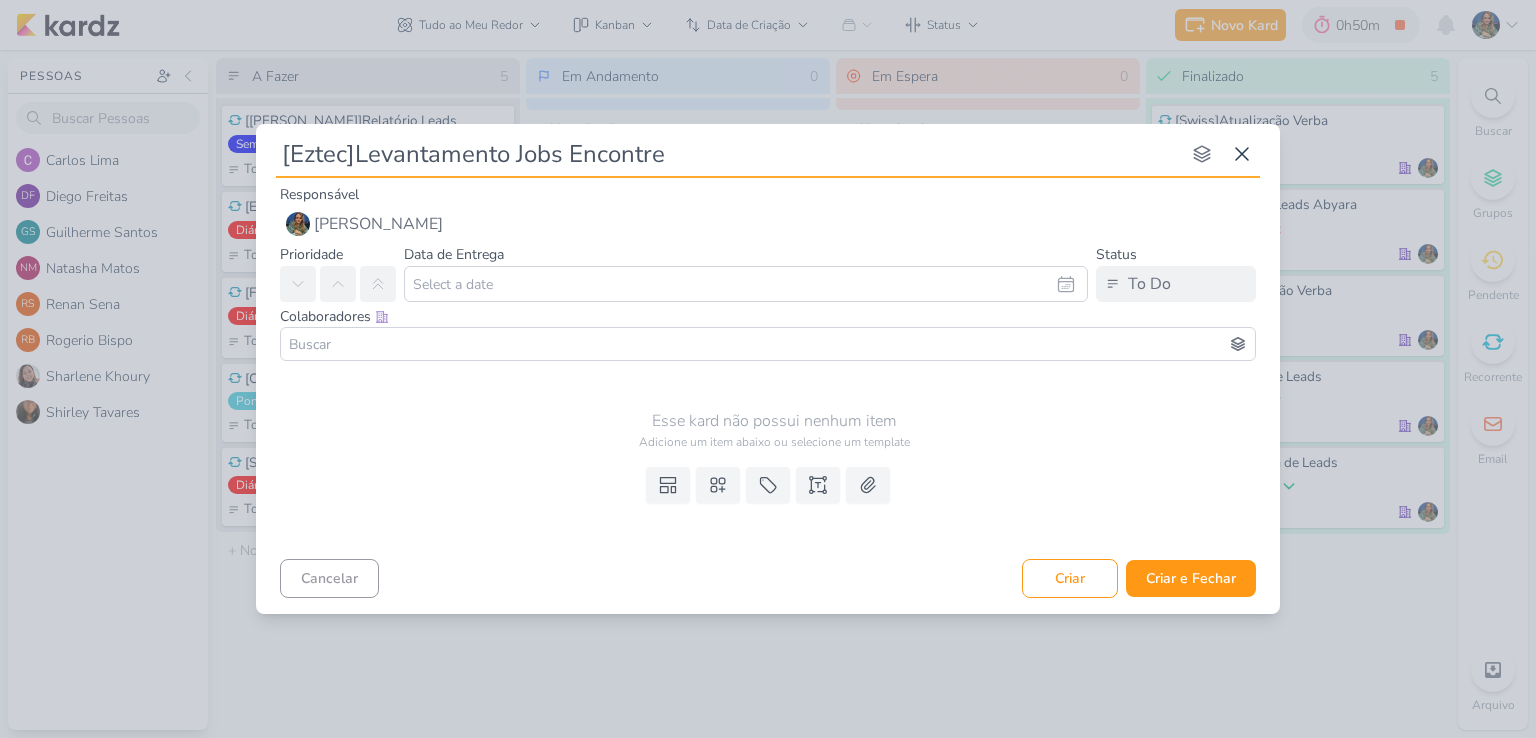 type 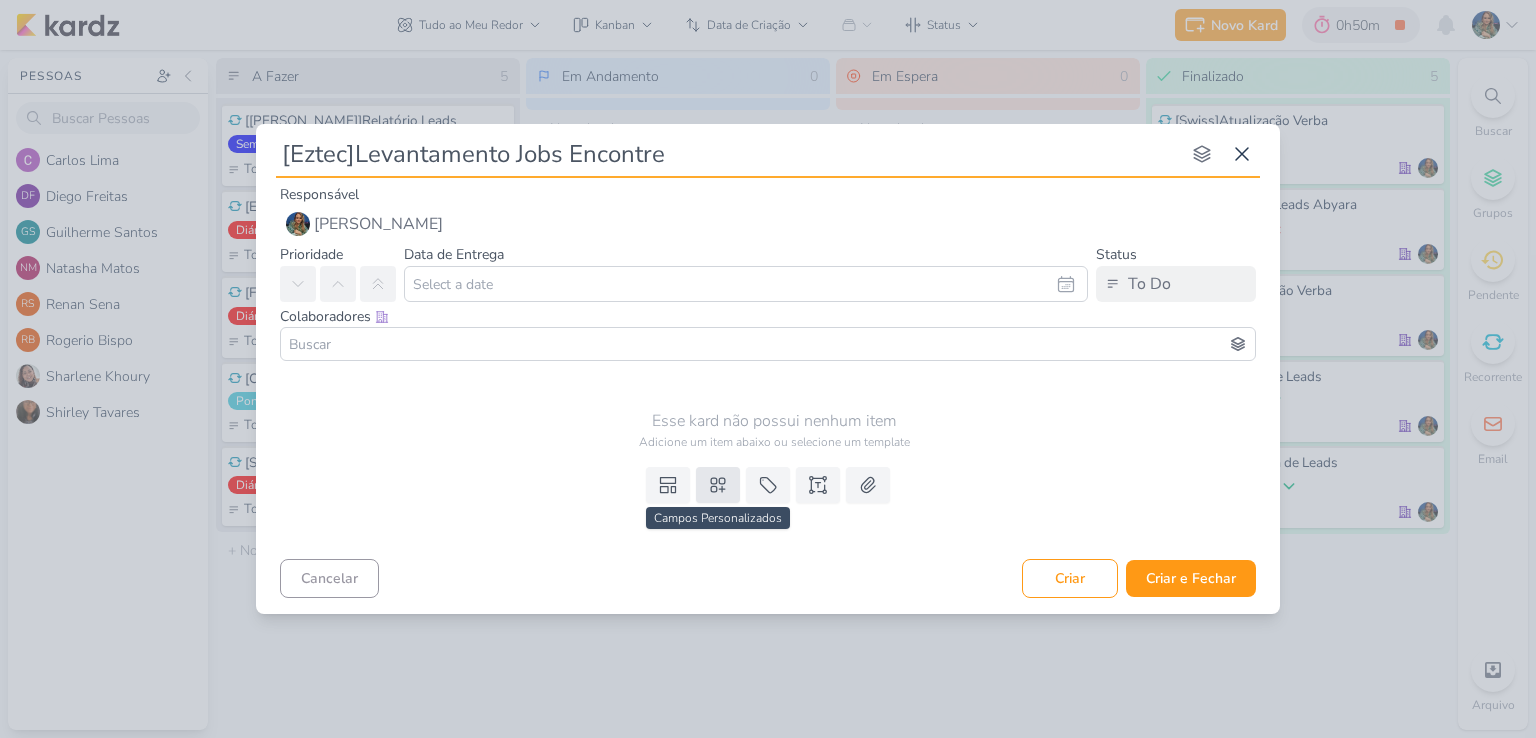 type on "[Eztec]Levantamento Jobs Encontre" 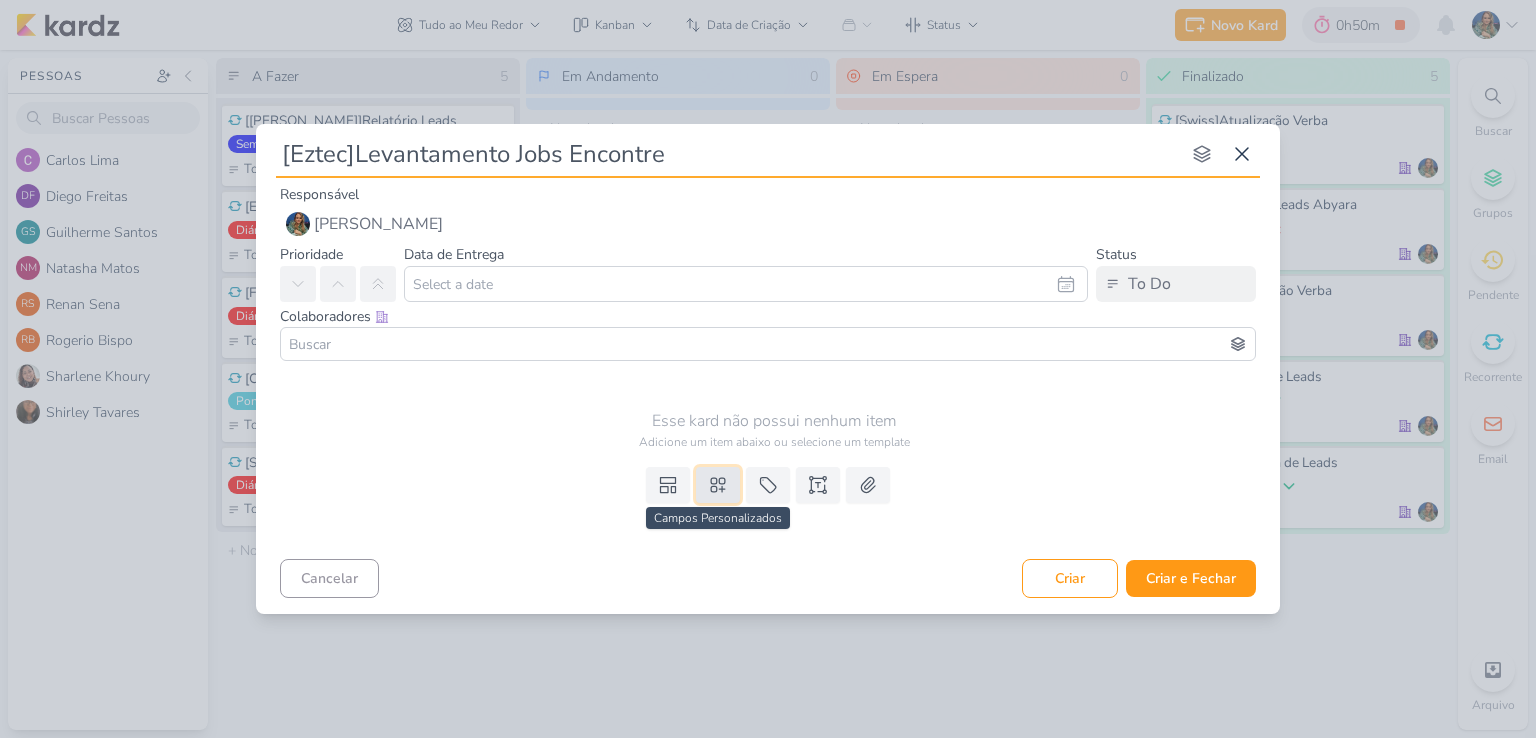 click at bounding box center (718, 485) 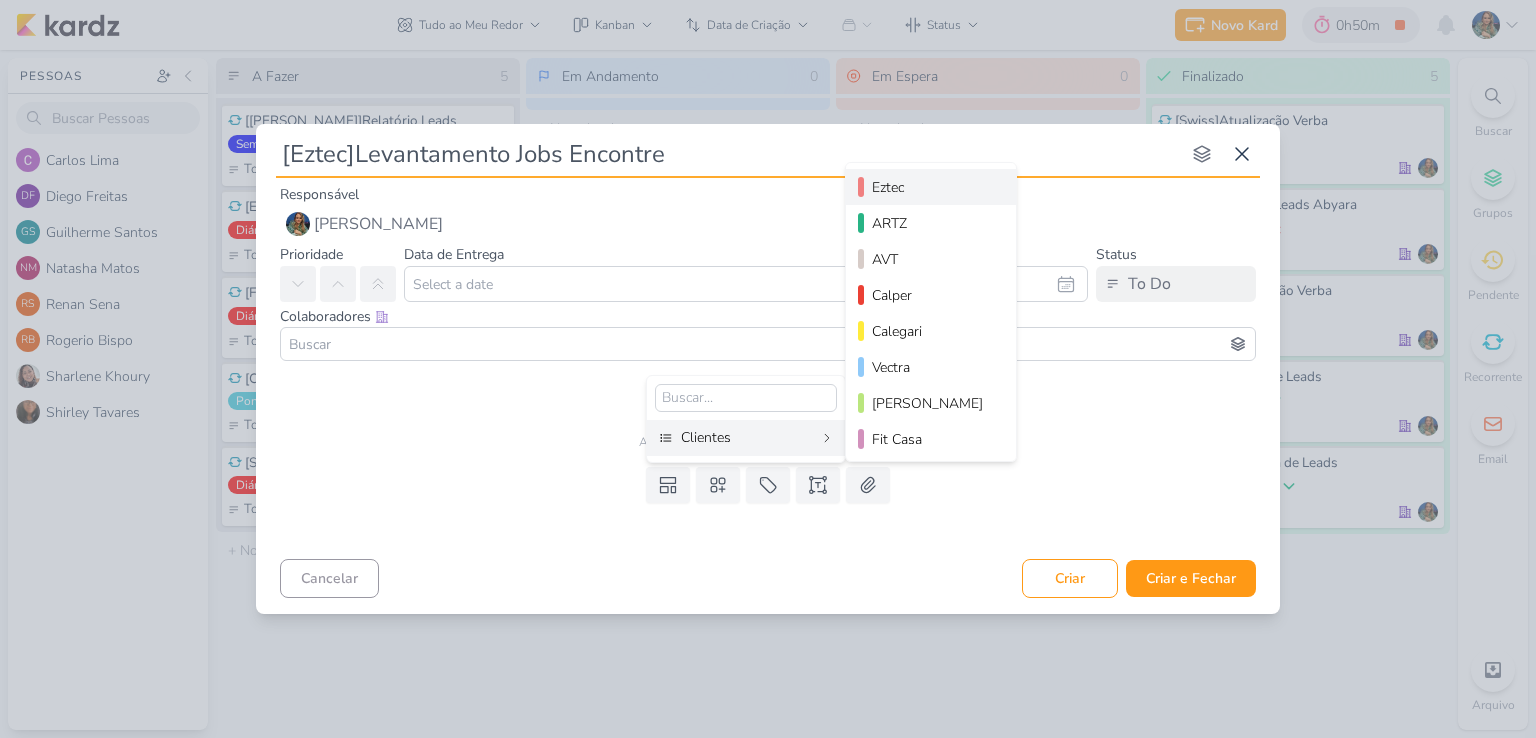 click on "Eztec" at bounding box center (932, 187) 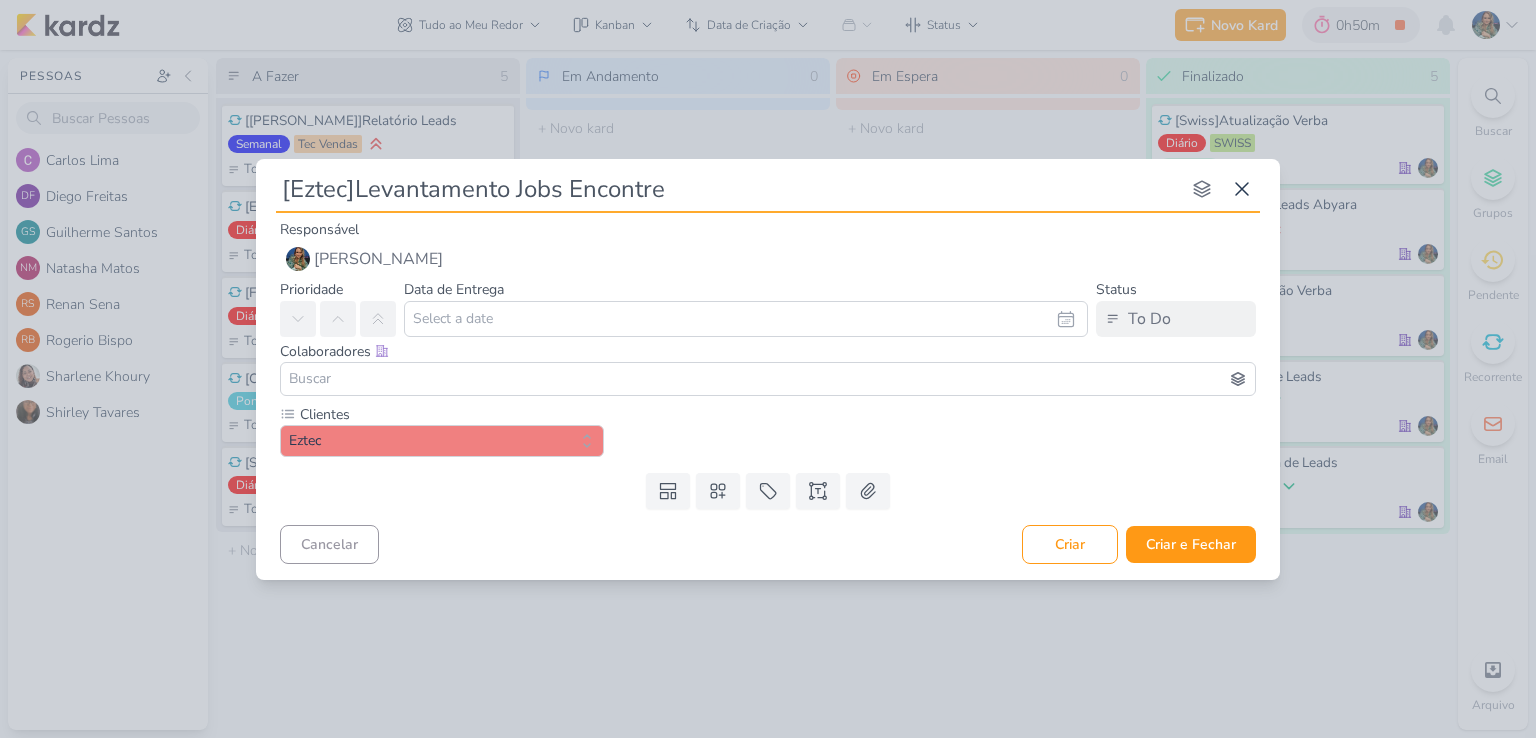 click on "Templates
Campos Personalizados
Clientes
Eztec ARTZ AVT Calper MIP" at bounding box center [768, 491] 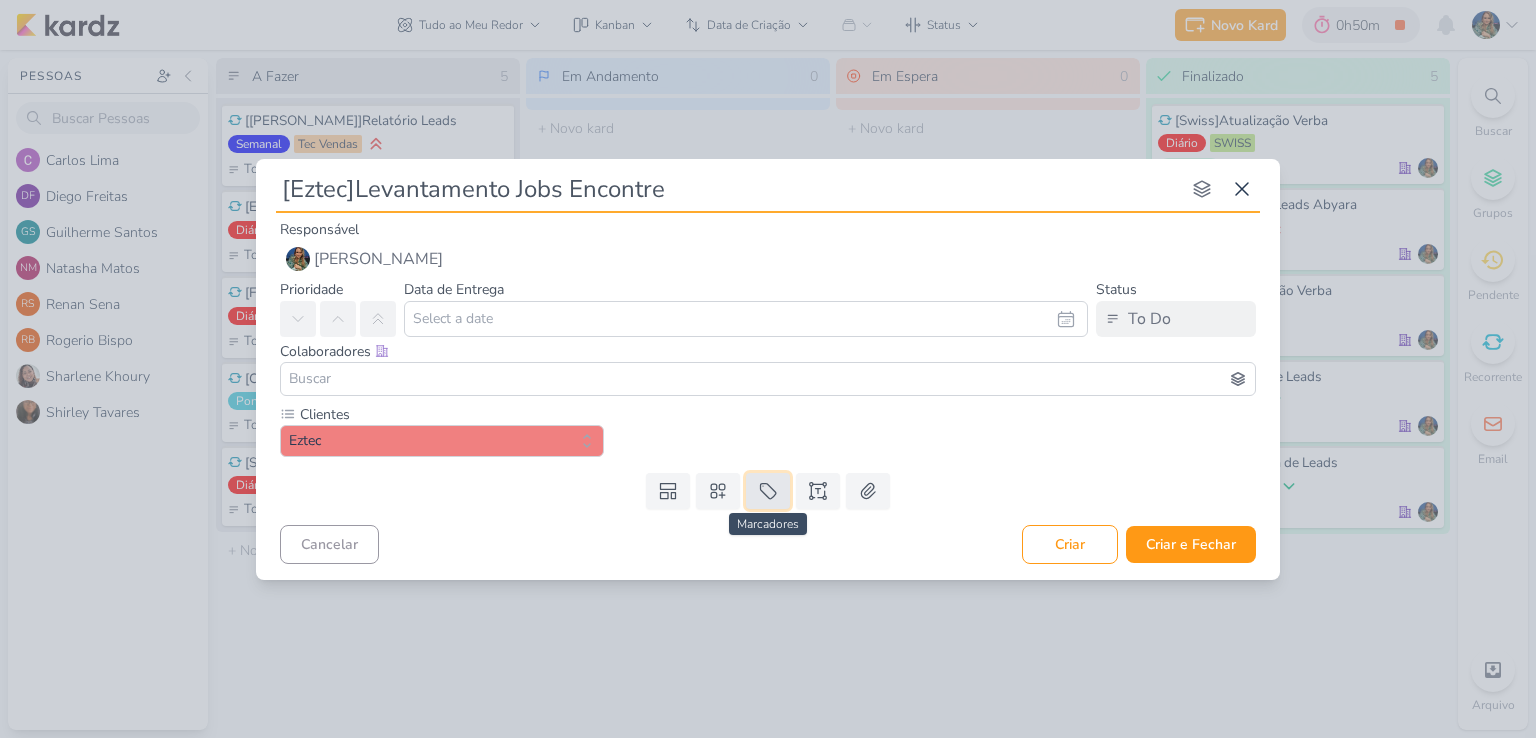 click at bounding box center [768, 491] 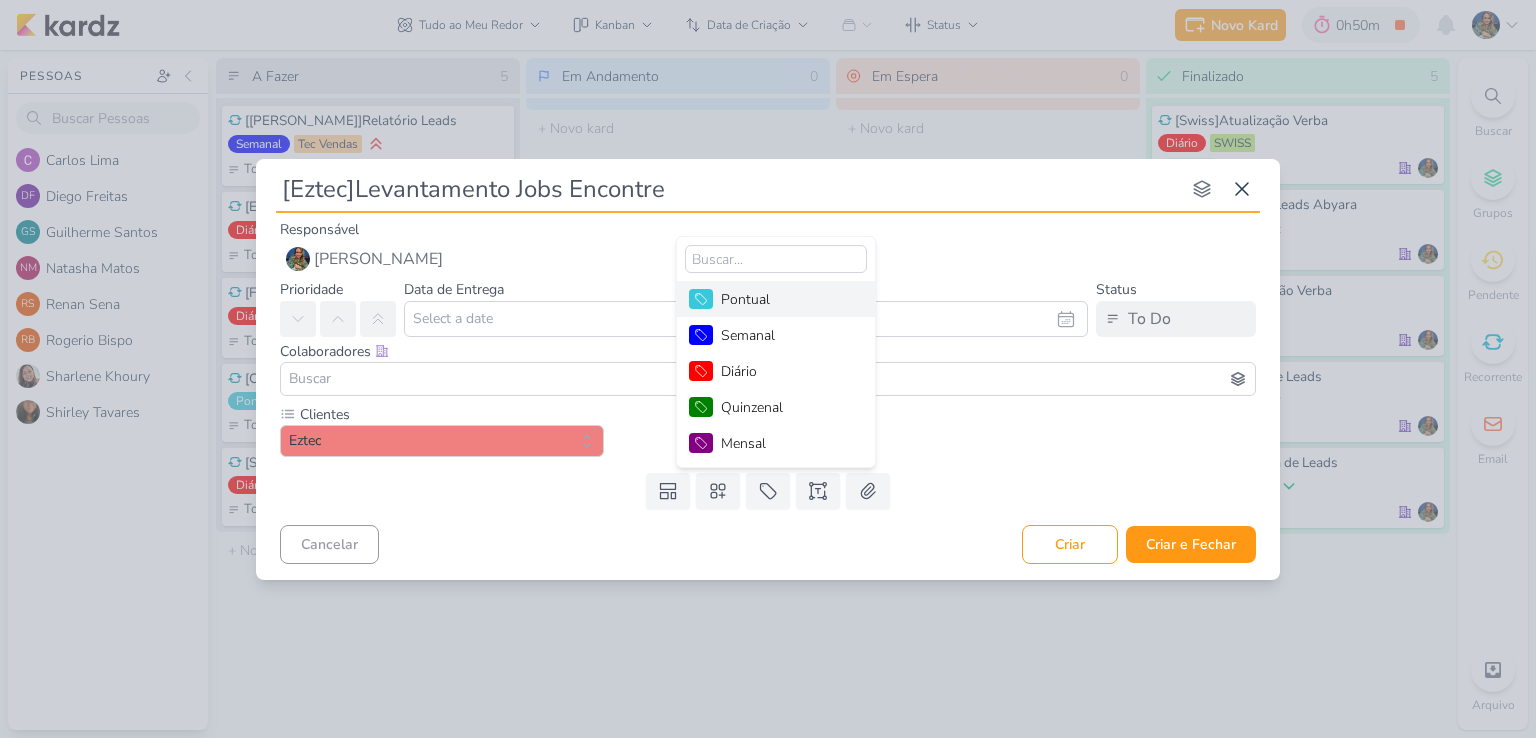 click on "Pontual" at bounding box center (786, 299) 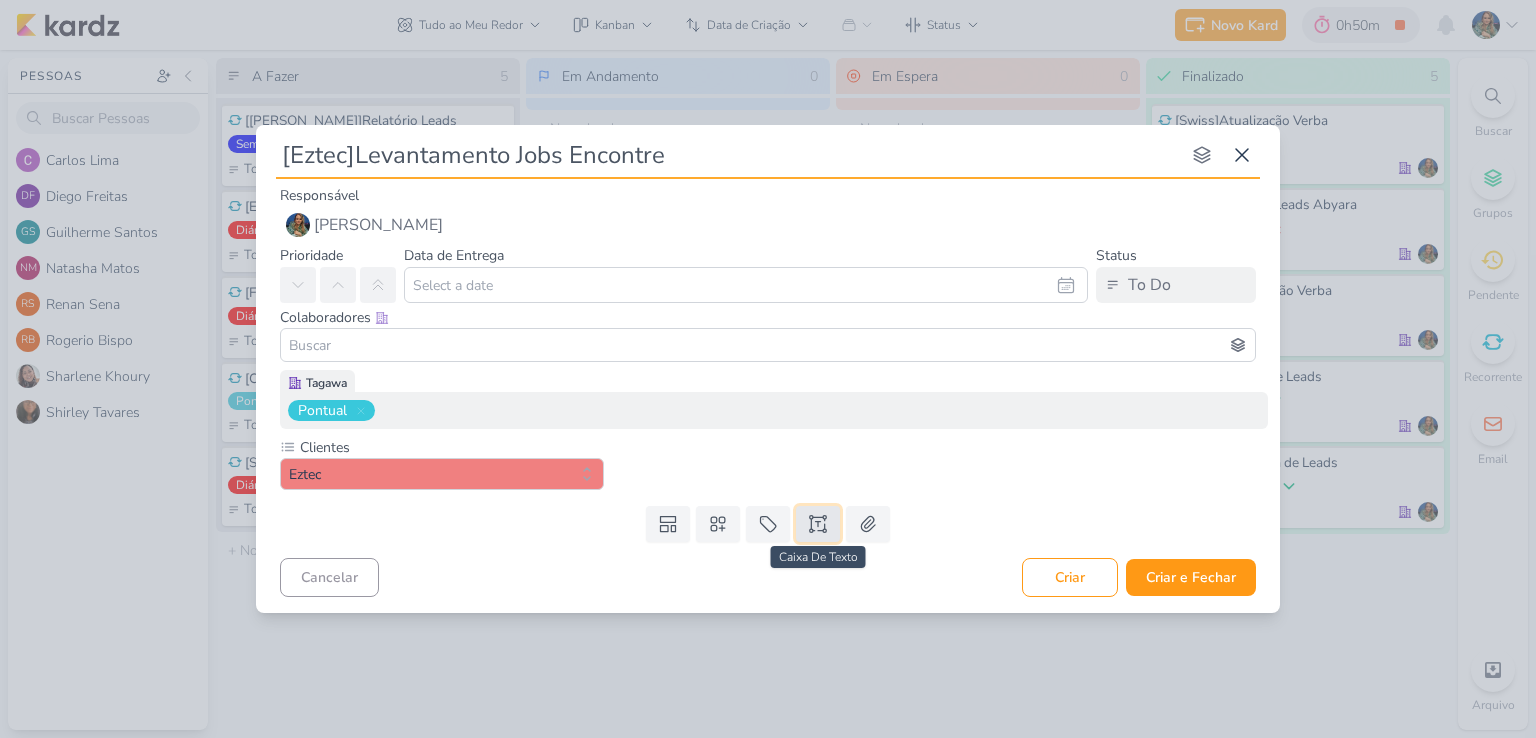 click at bounding box center (818, 524) 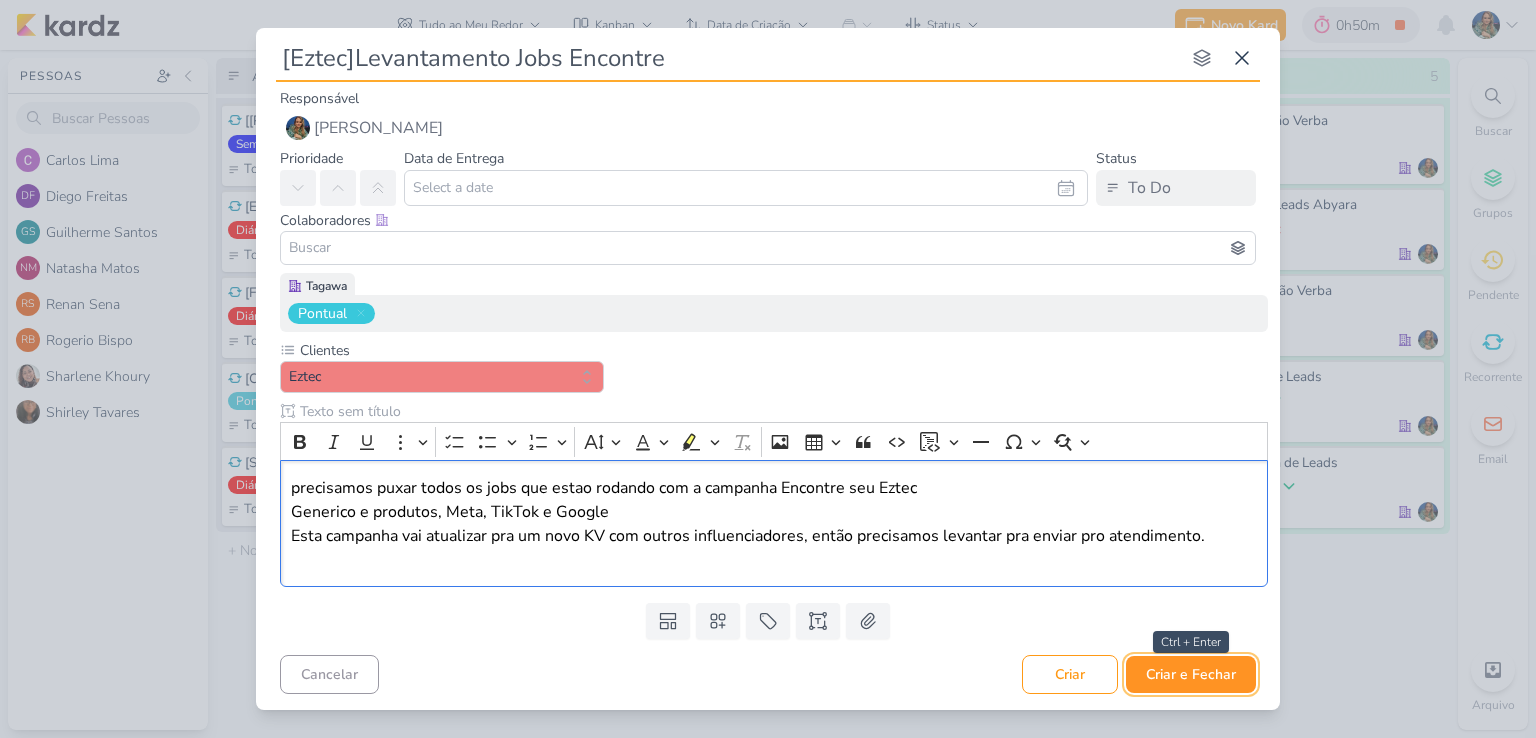 click on "Criar e Fechar" at bounding box center (1191, 674) 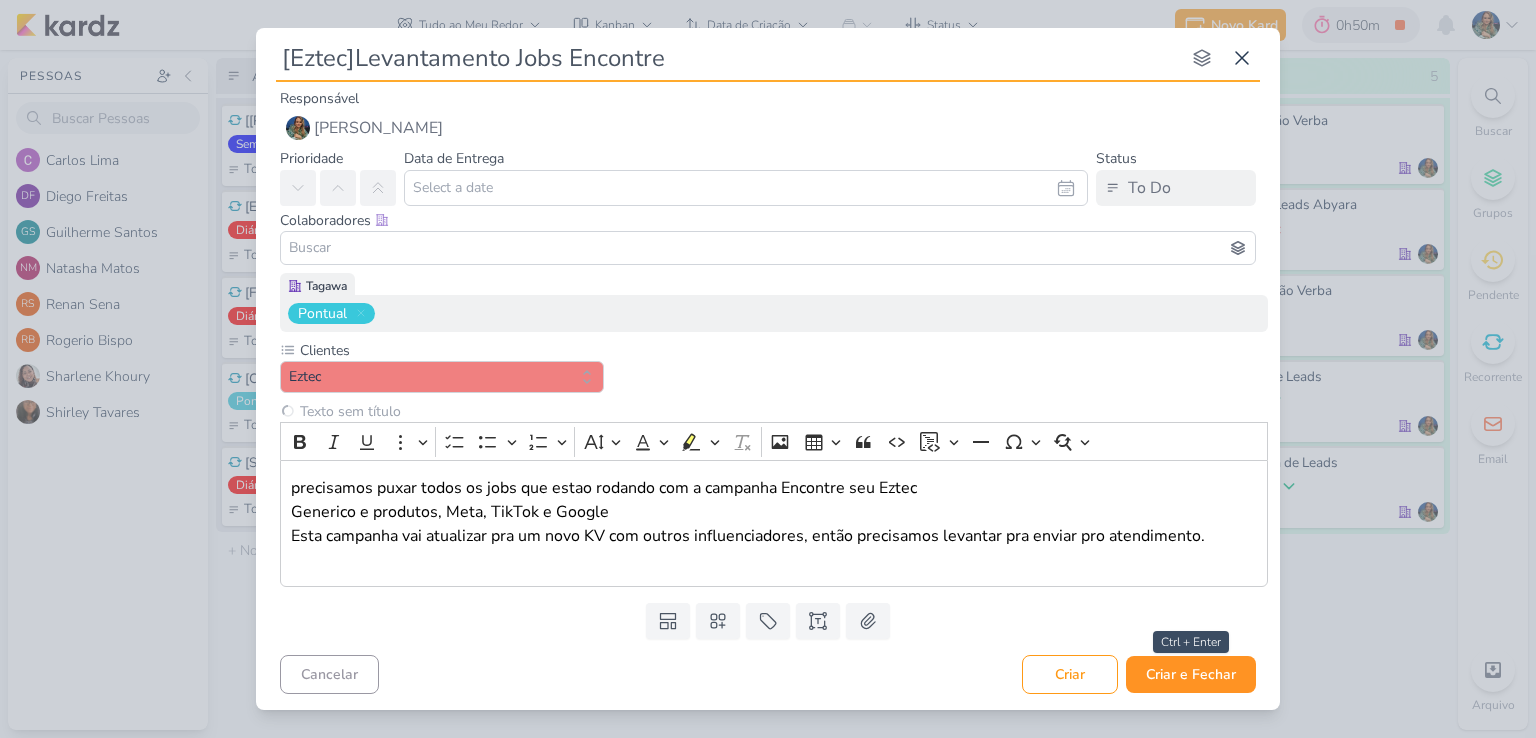 type 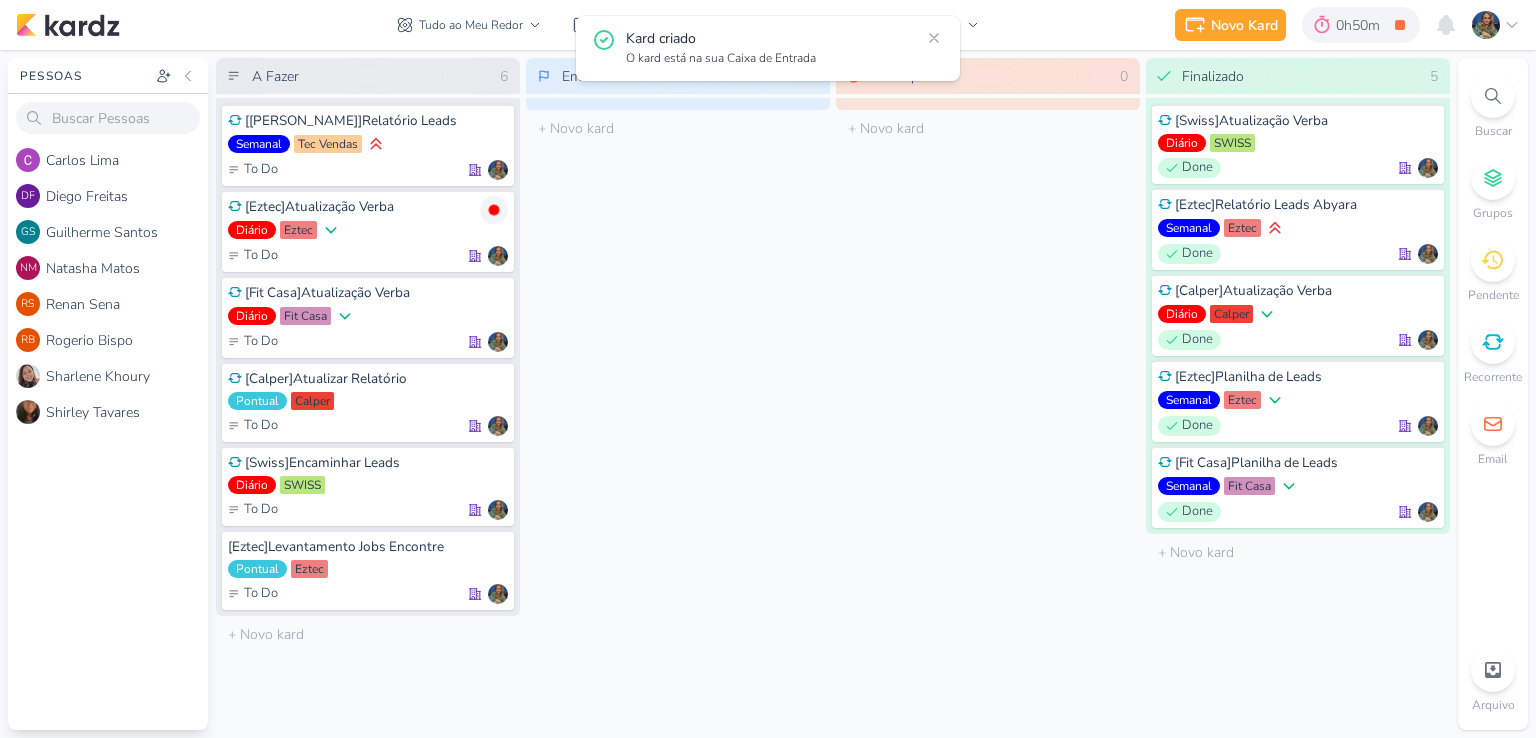 click on "Tudo ao Meu Redor
visão
Caixa de Entrada
A caixa de entrada mostra todos os kardz que você é o responsável
Enviados
A visão de enviados contém os kardz que você criou e designou à outra pessoa
Colaboração" at bounding box center (688, 25) 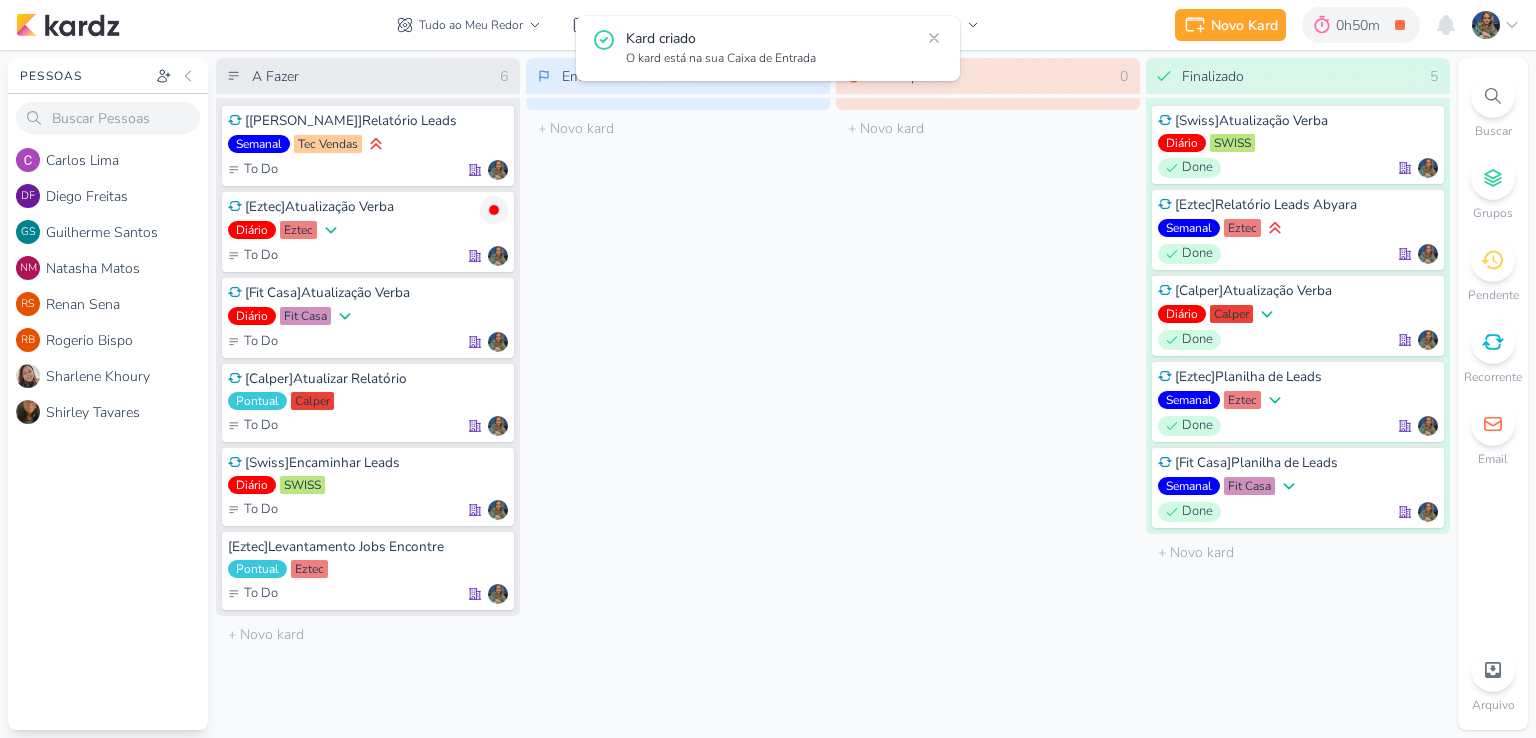 click on "Tudo ao Meu Redor
visão
Caixa de Entrada
A caixa de entrada mostra todos os kardz que você é o responsável
Enviados
A visão de enviados contém os kardz que você criou e designou à outra pessoa
Colaboração" at bounding box center [688, 25] 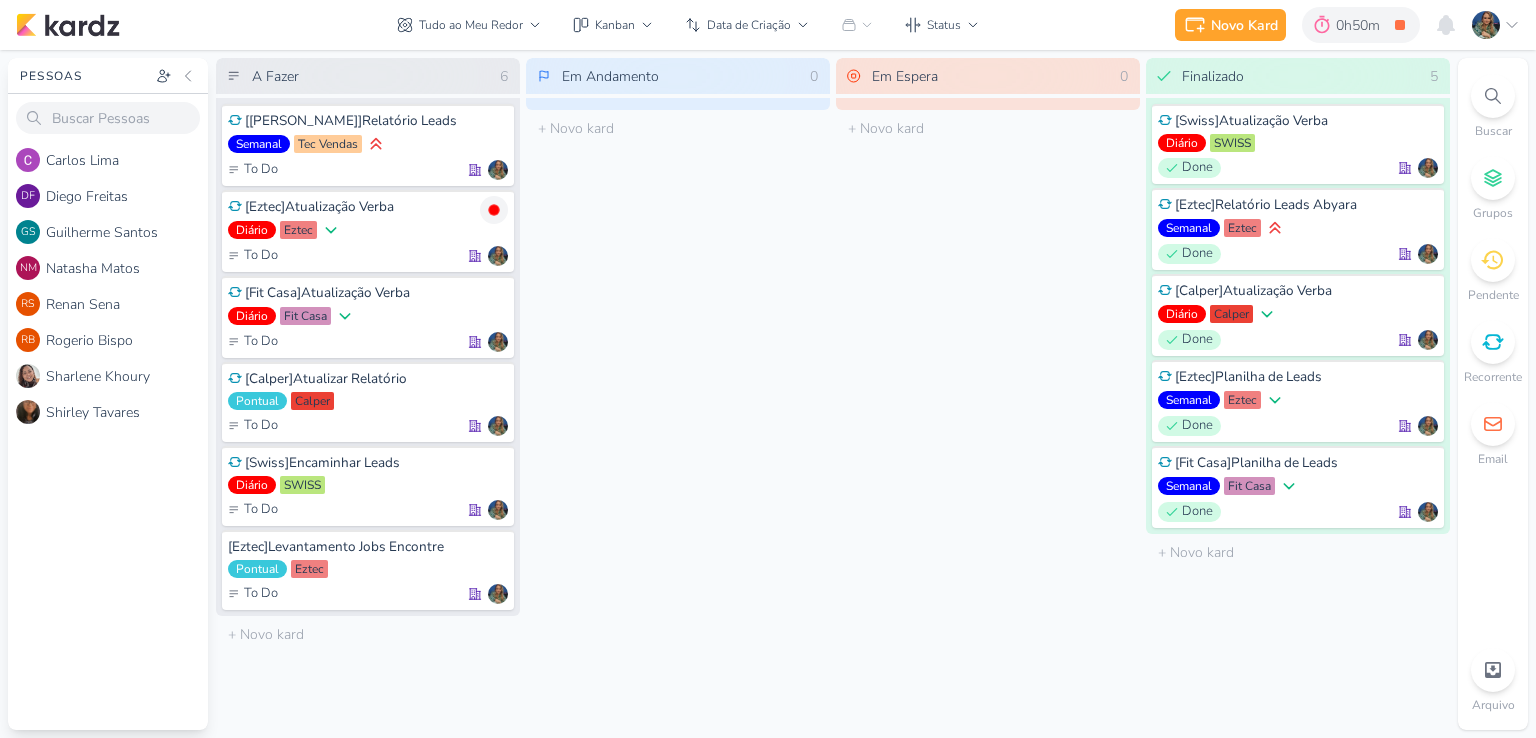 click on "Tudo ao Meu Redor
visão
Caixa de Entrada
A caixa de entrada mostra todos os kardz que você é o responsável
Enviados
A visão de enviados contém os kardz que você criou e designou à outra pessoa
Colaboração" at bounding box center (688, 25) 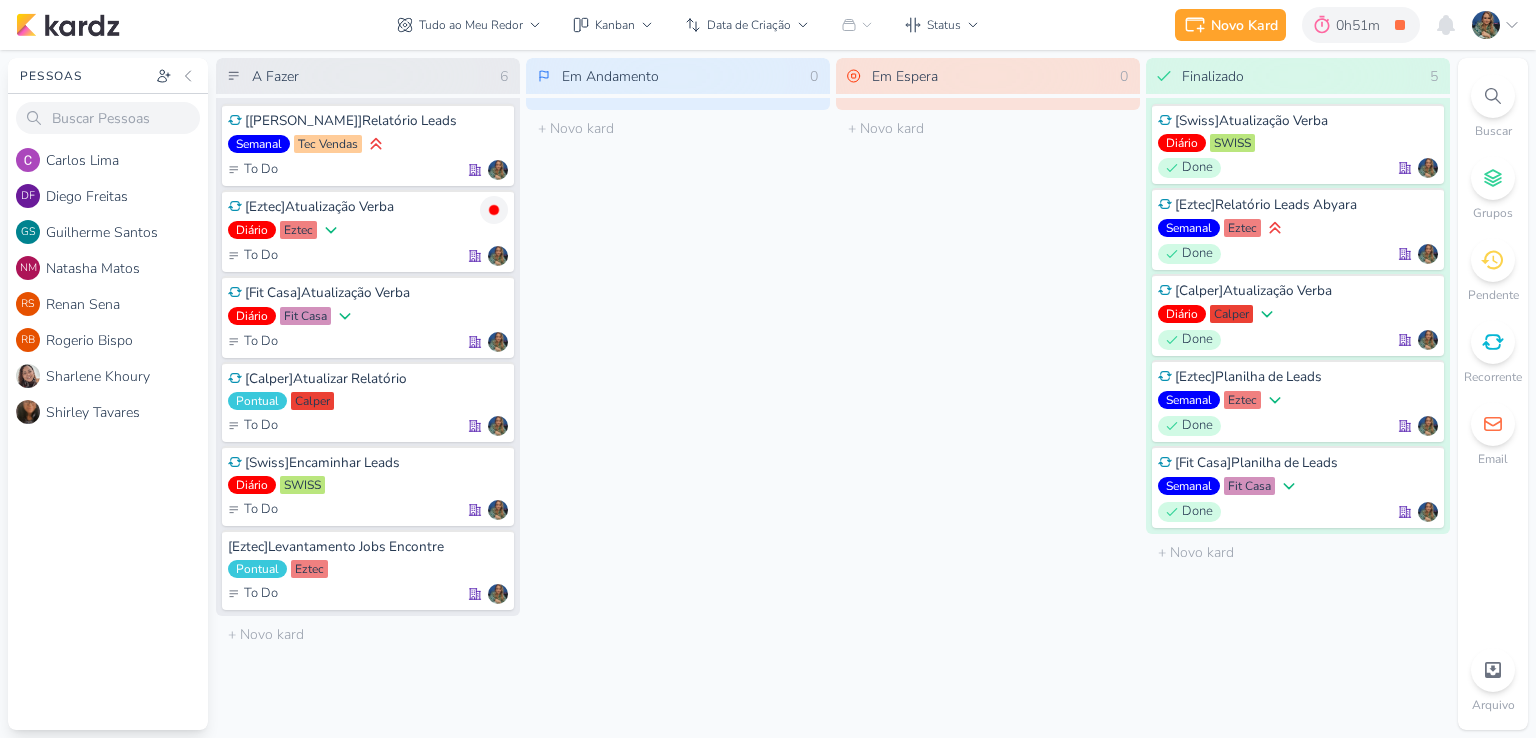 click on "Tudo ao Meu Redor
visão
Caixa de Entrada
A caixa de entrada mostra todos os kardz que você é o responsável
Enviados
A visão de enviados contém os kardz que você criou e designou à outra pessoa
Colaboração" at bounding box center (688, 25) 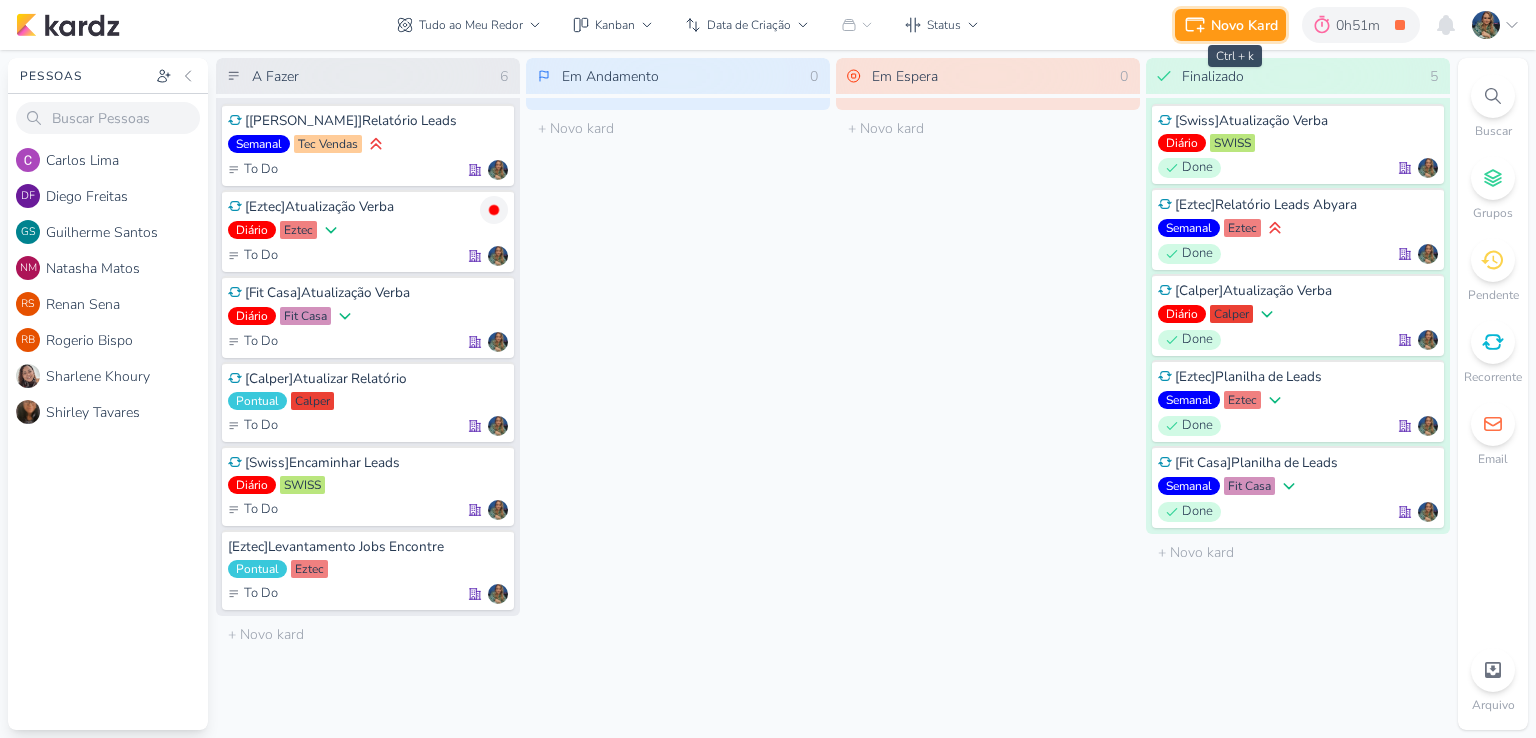 click on "Novo Kard" at bounding box center (1244, 25) 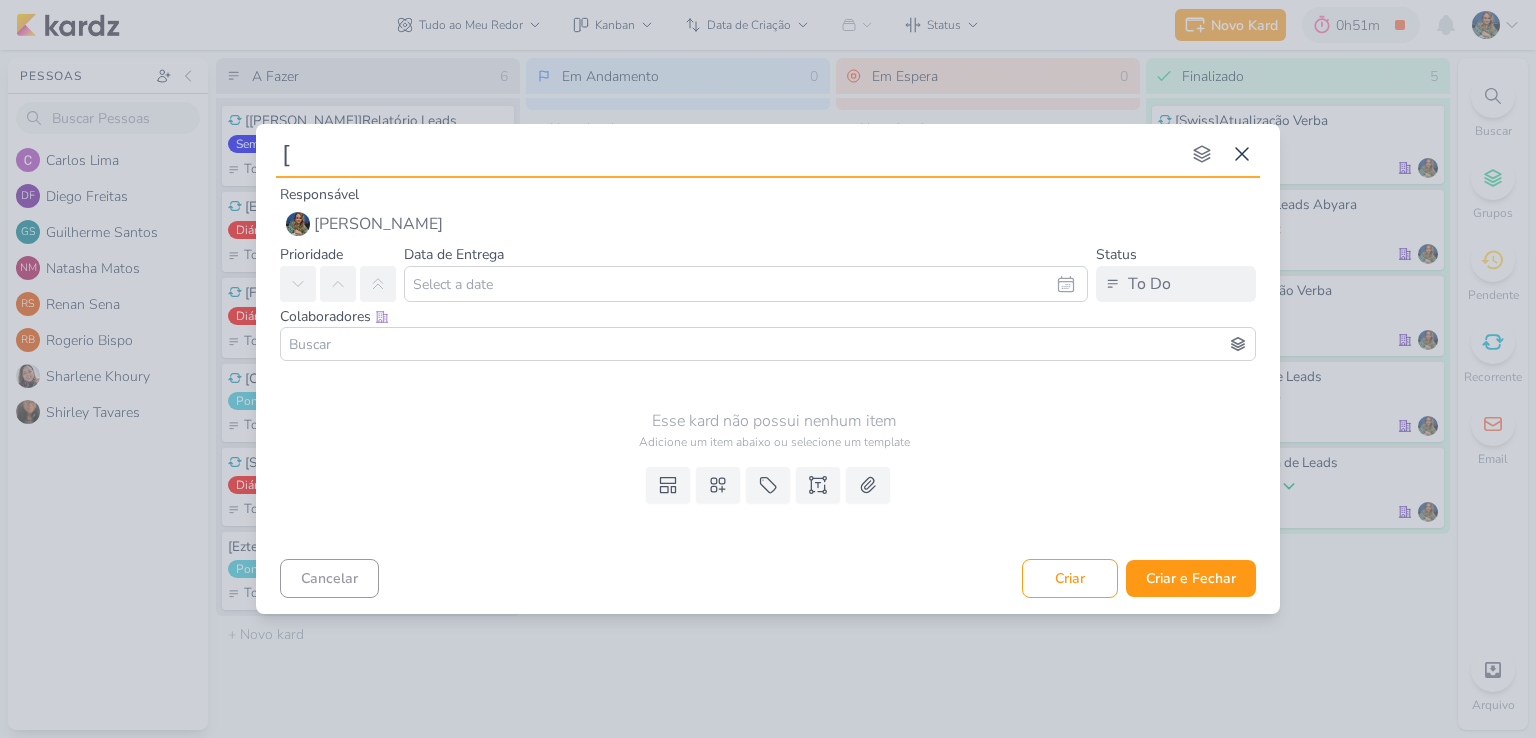 type on "[E" 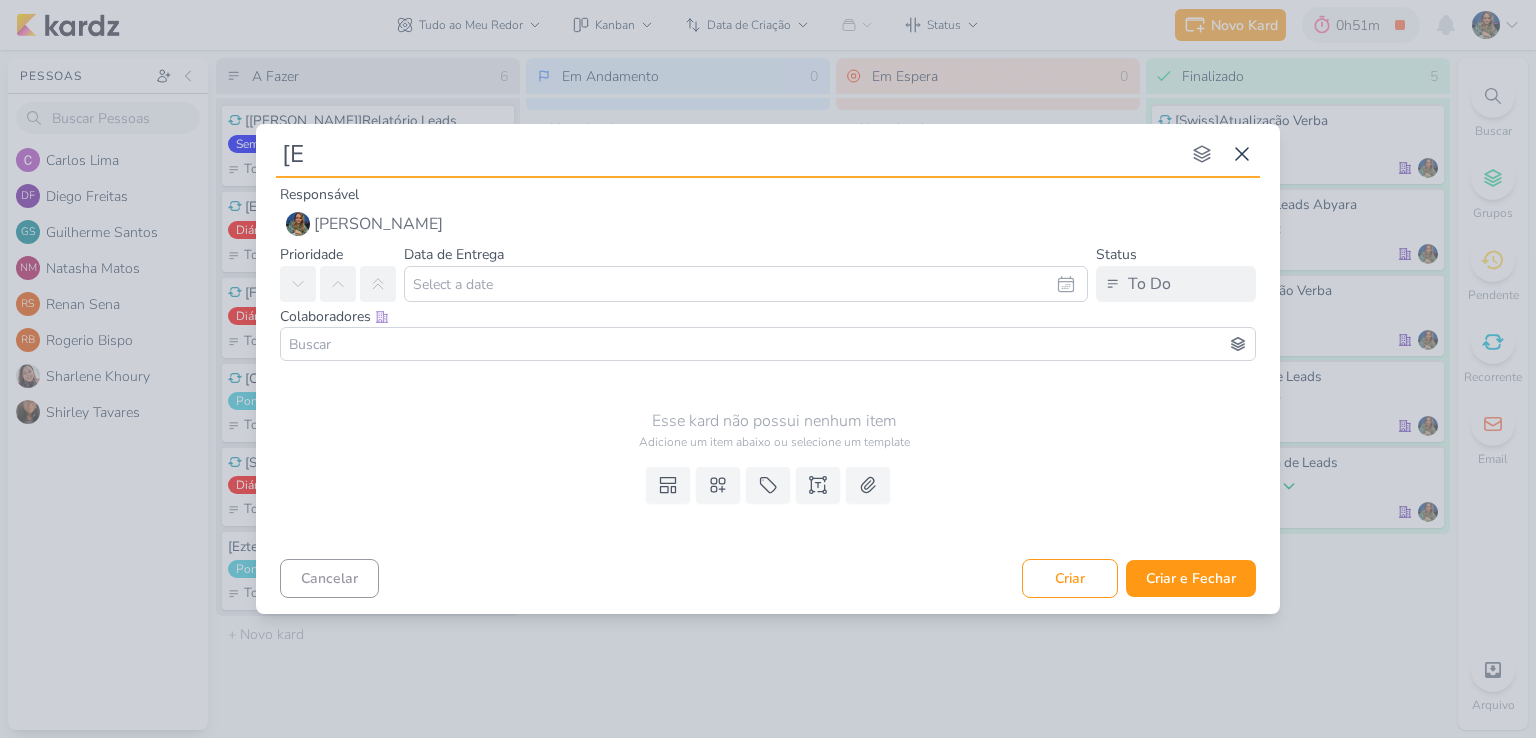 type 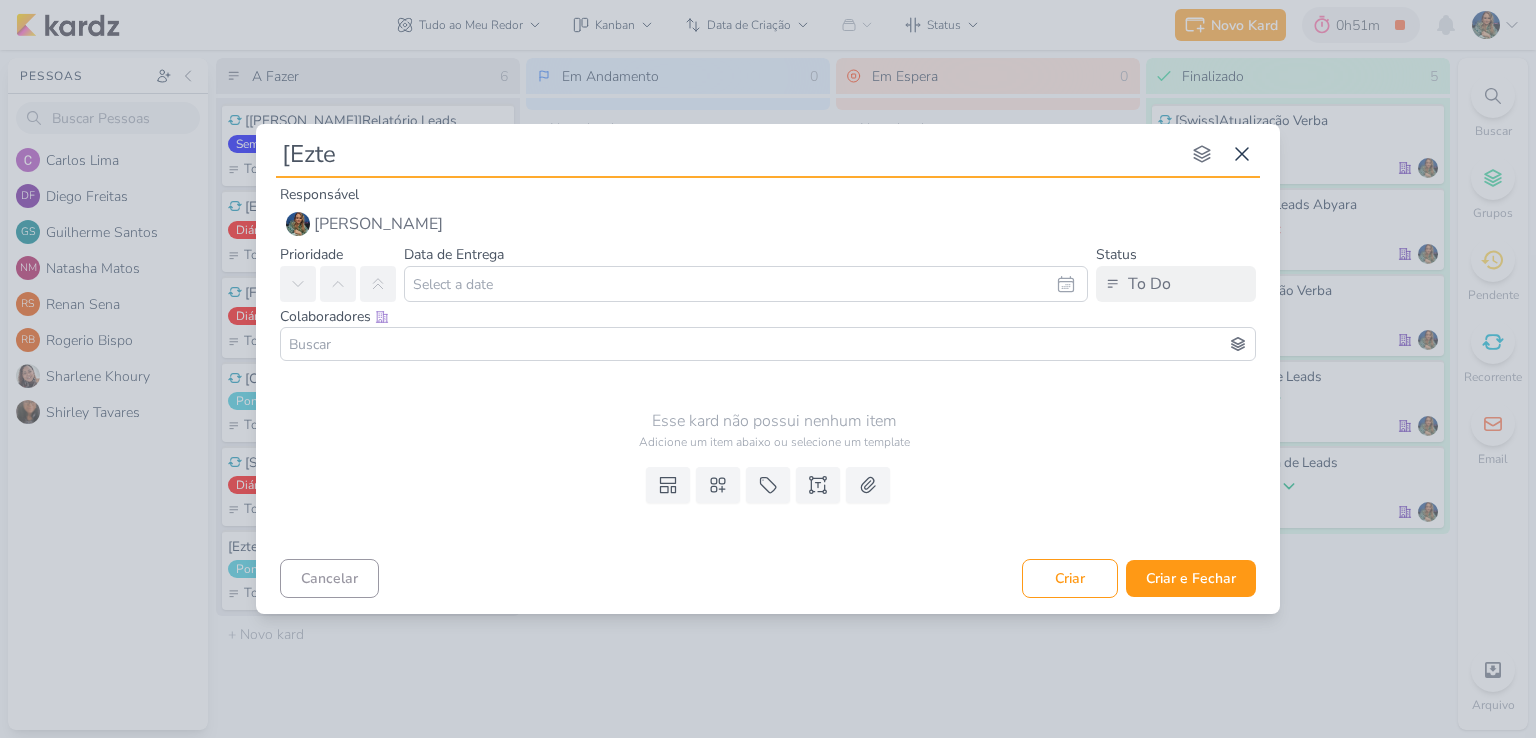 type on "[Eztec" 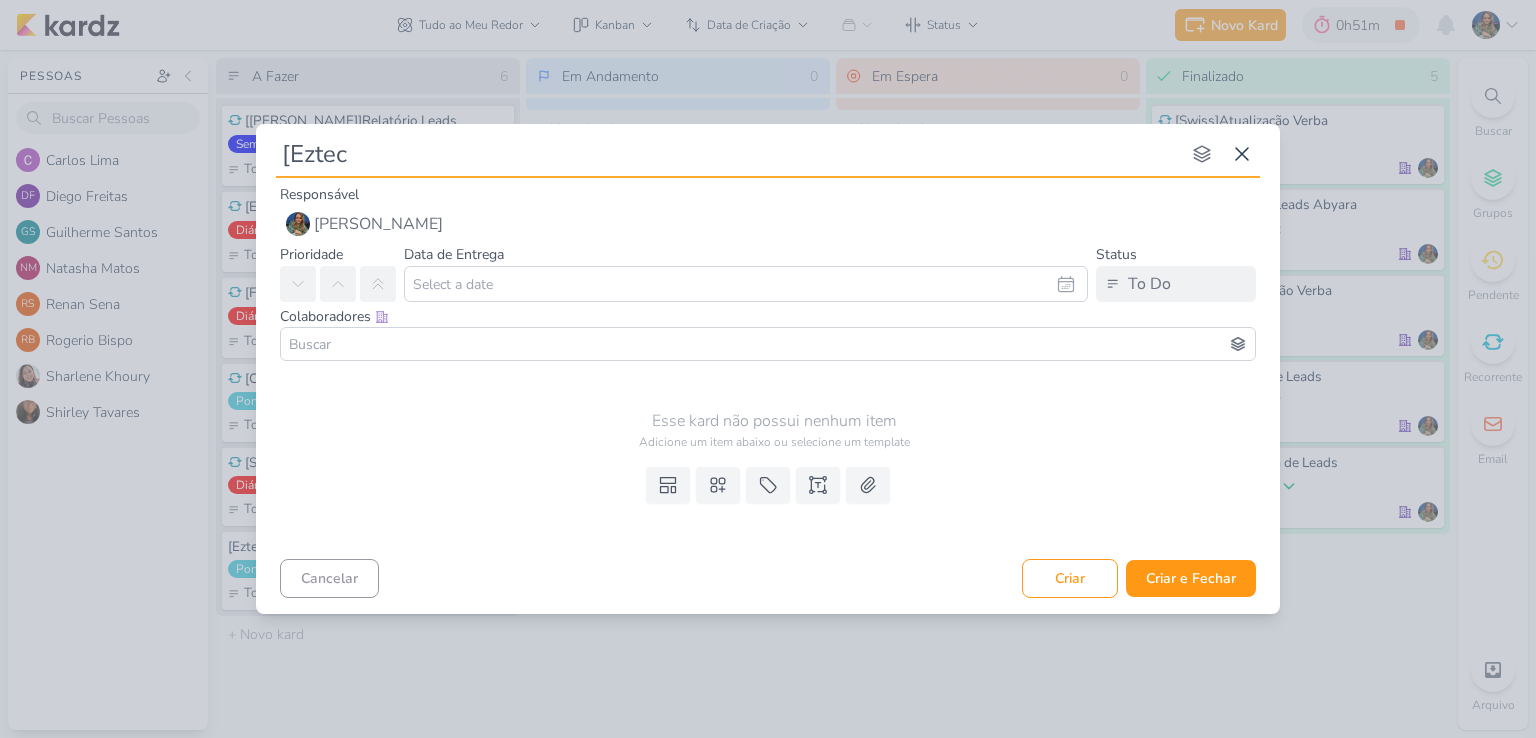 type 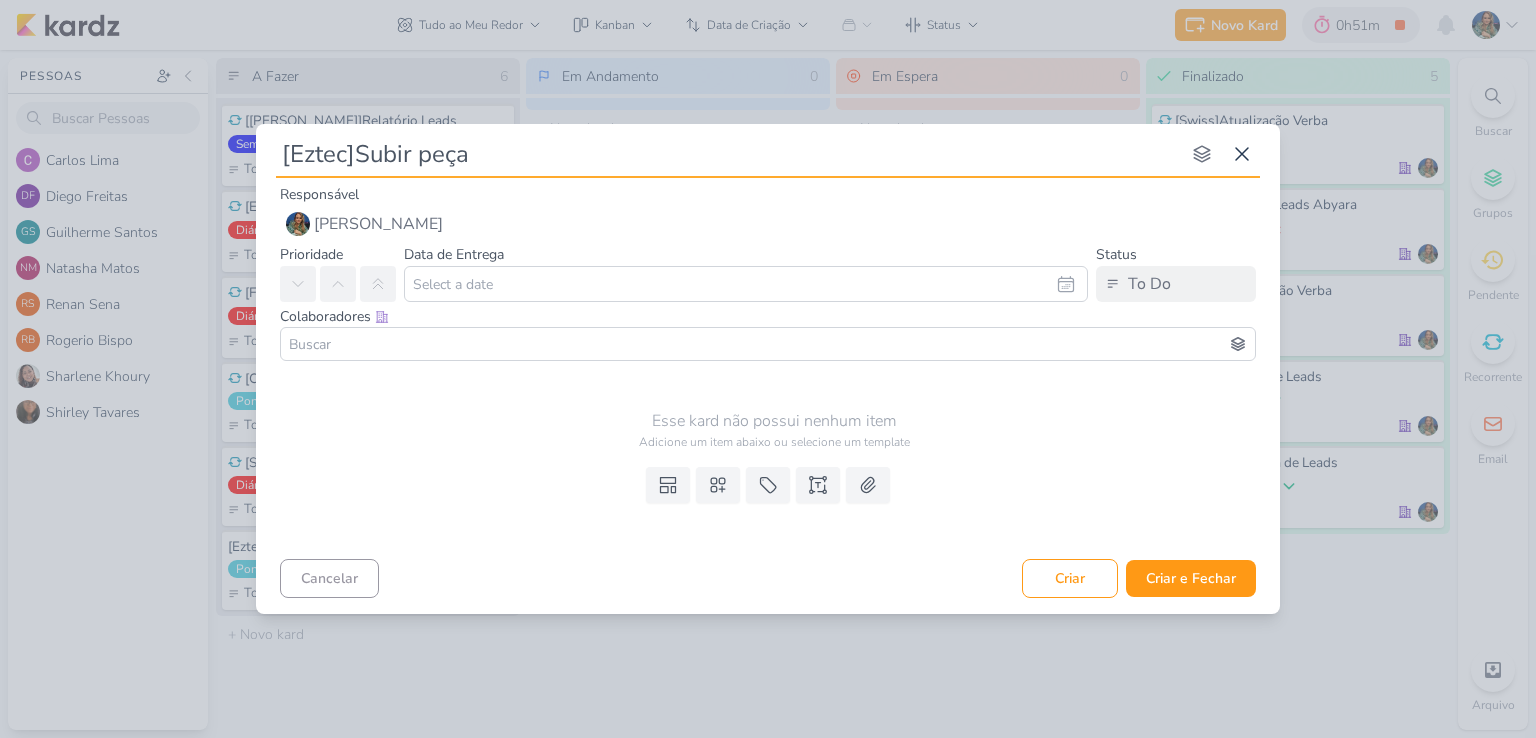 type on "[Eztec]Subir peças" 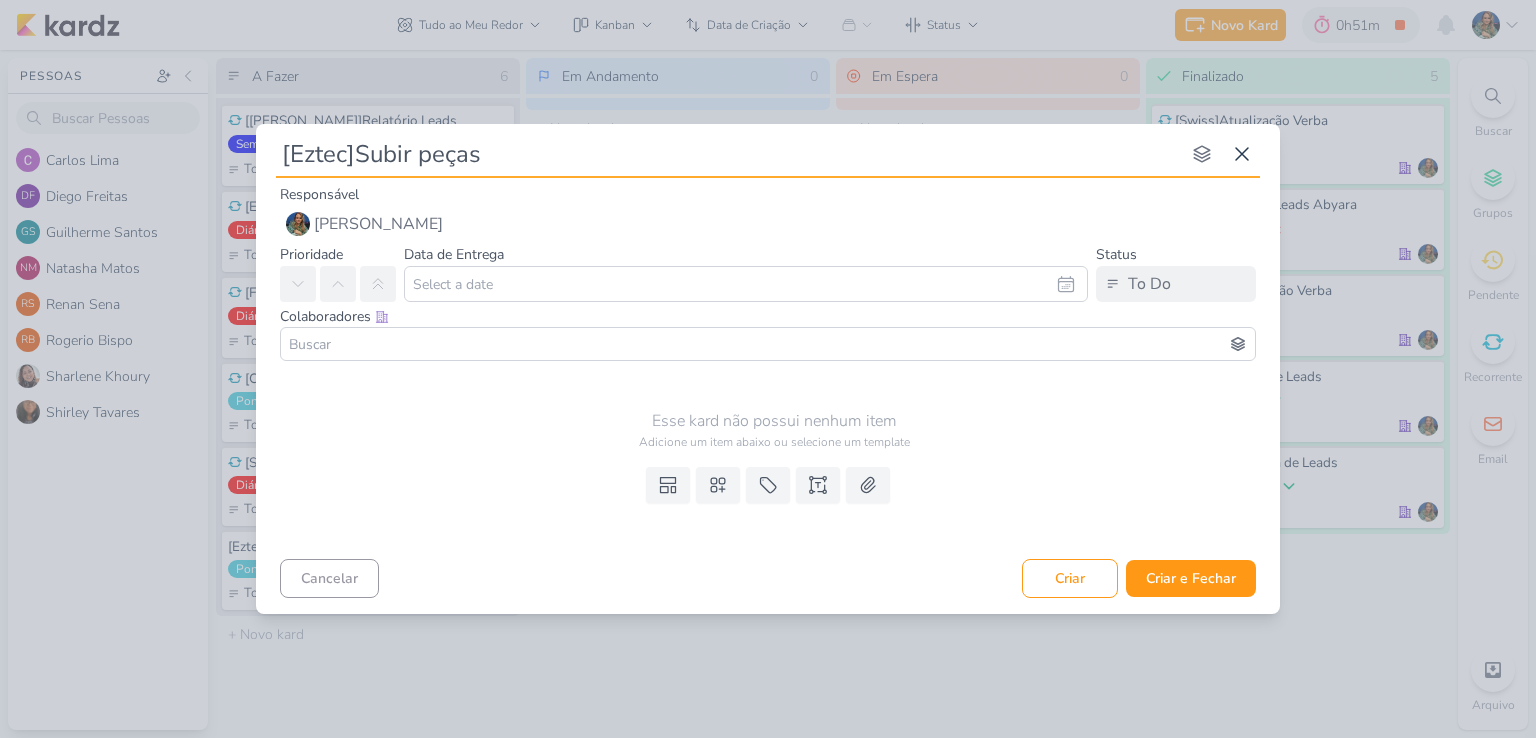 type 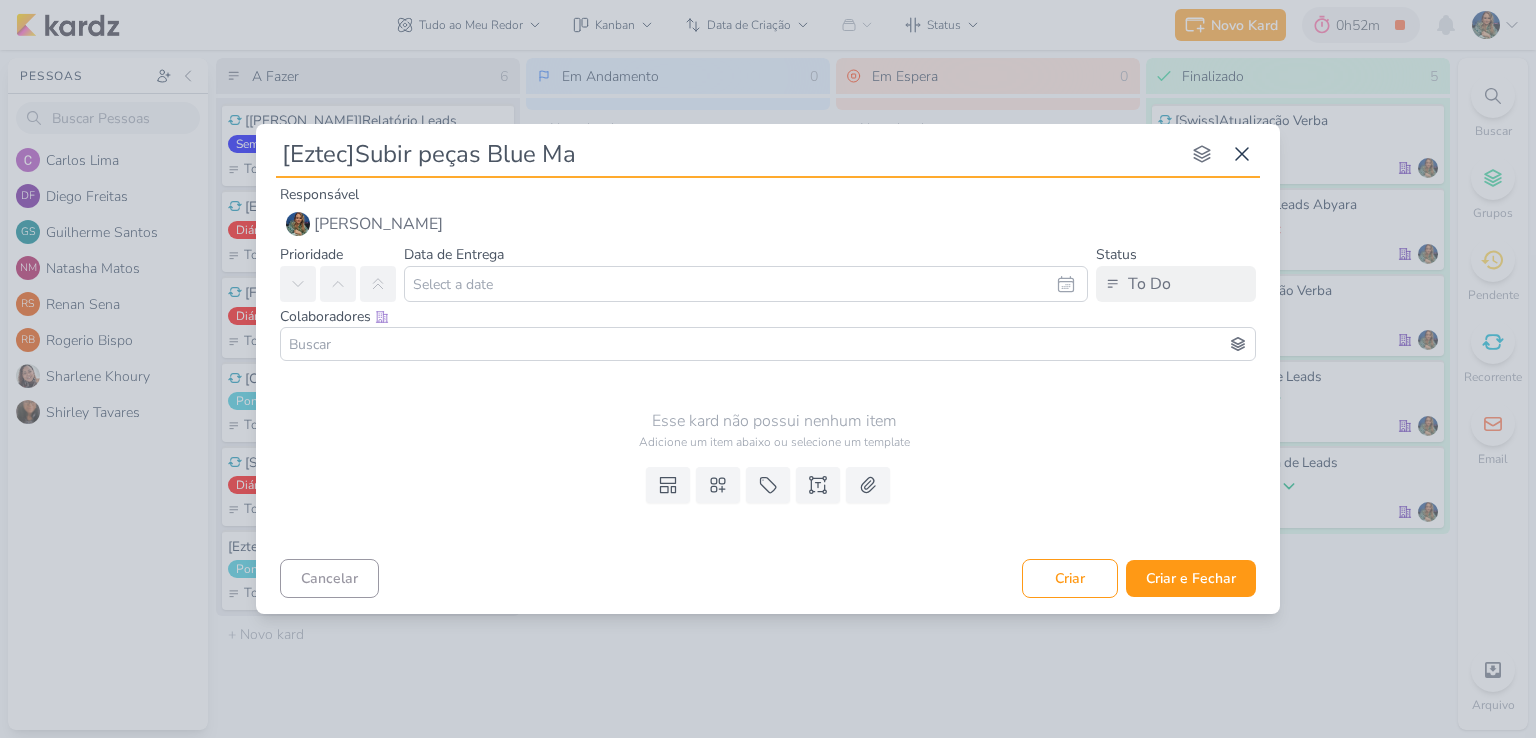 type on "[Eztec]Subir peças Blue Mar" 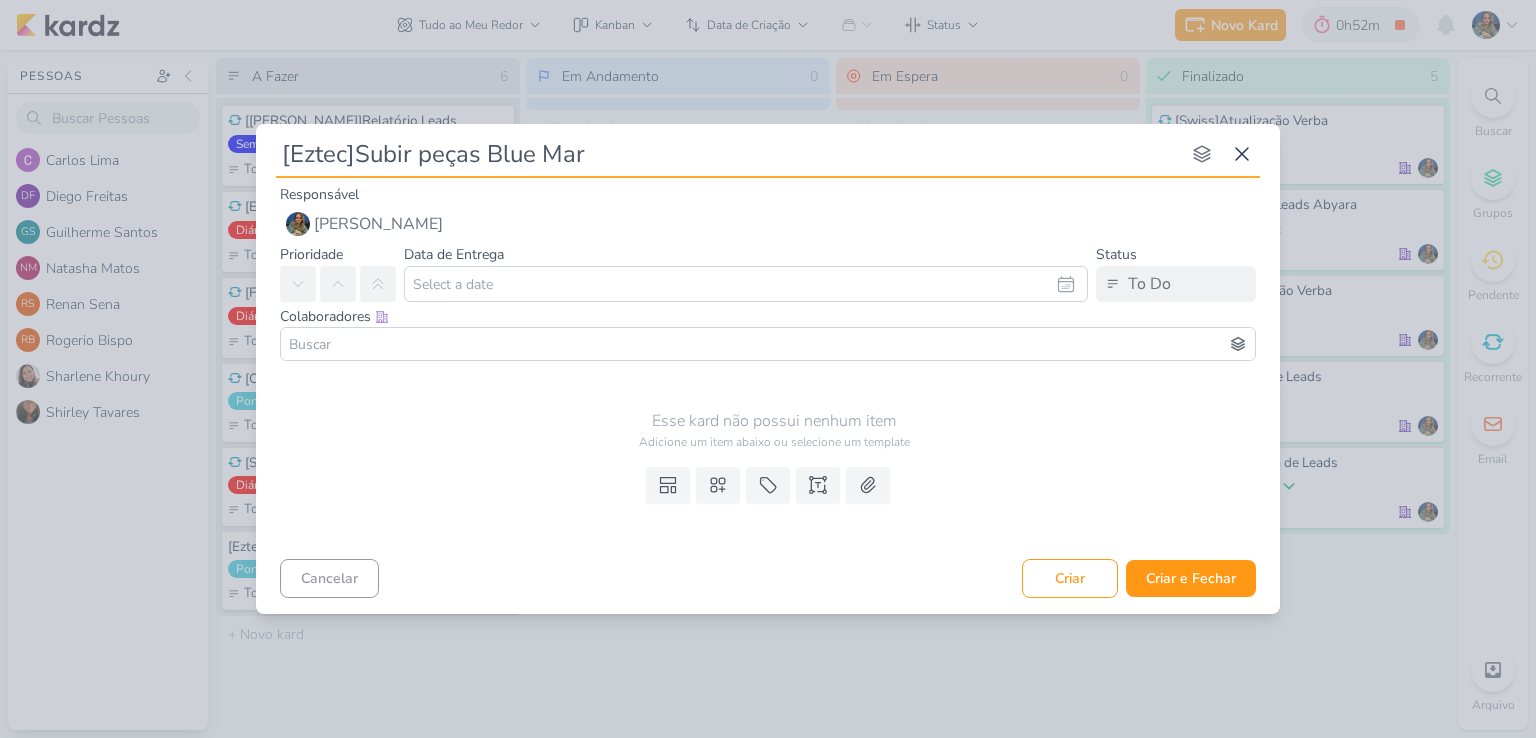 type 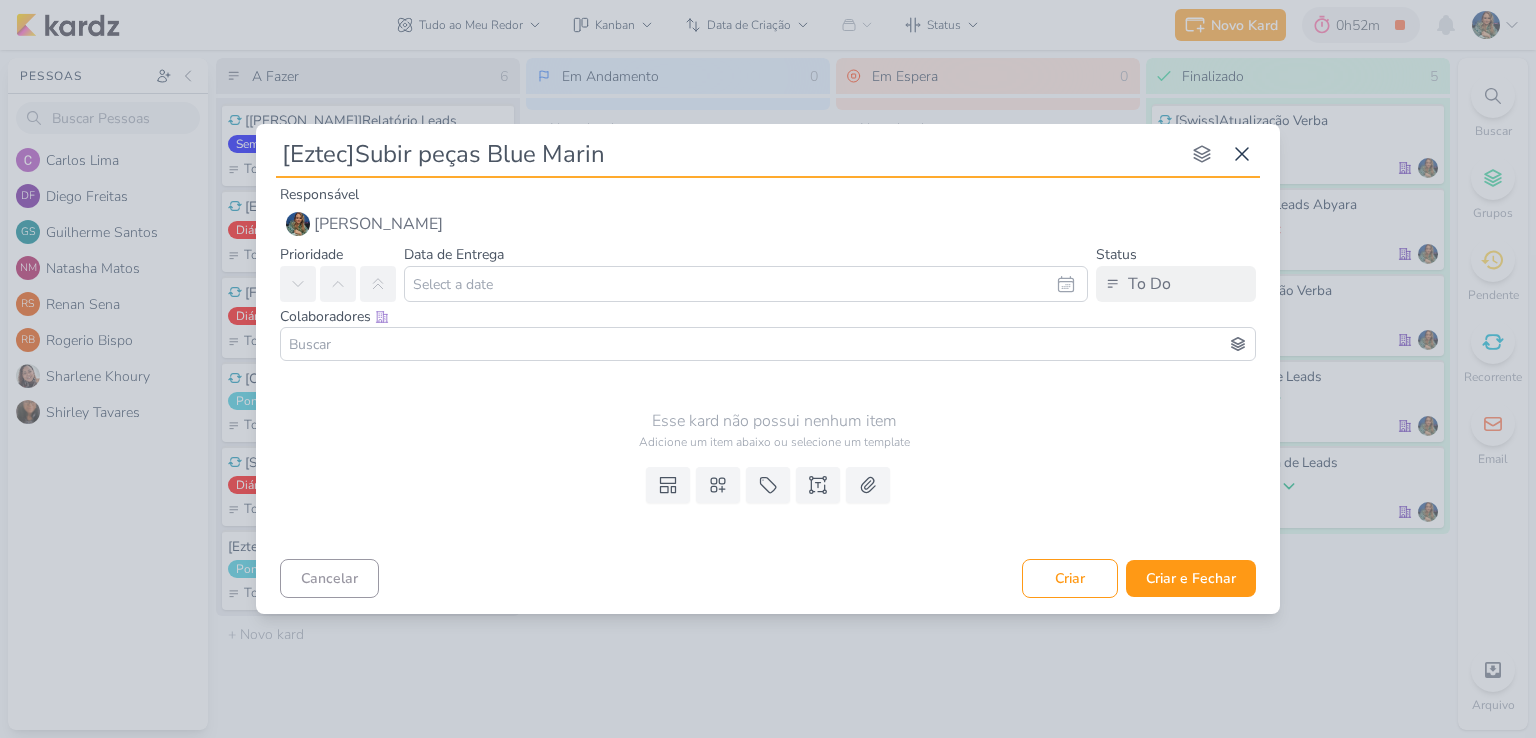type on "[Eztec]Subir peças Blue Marine" 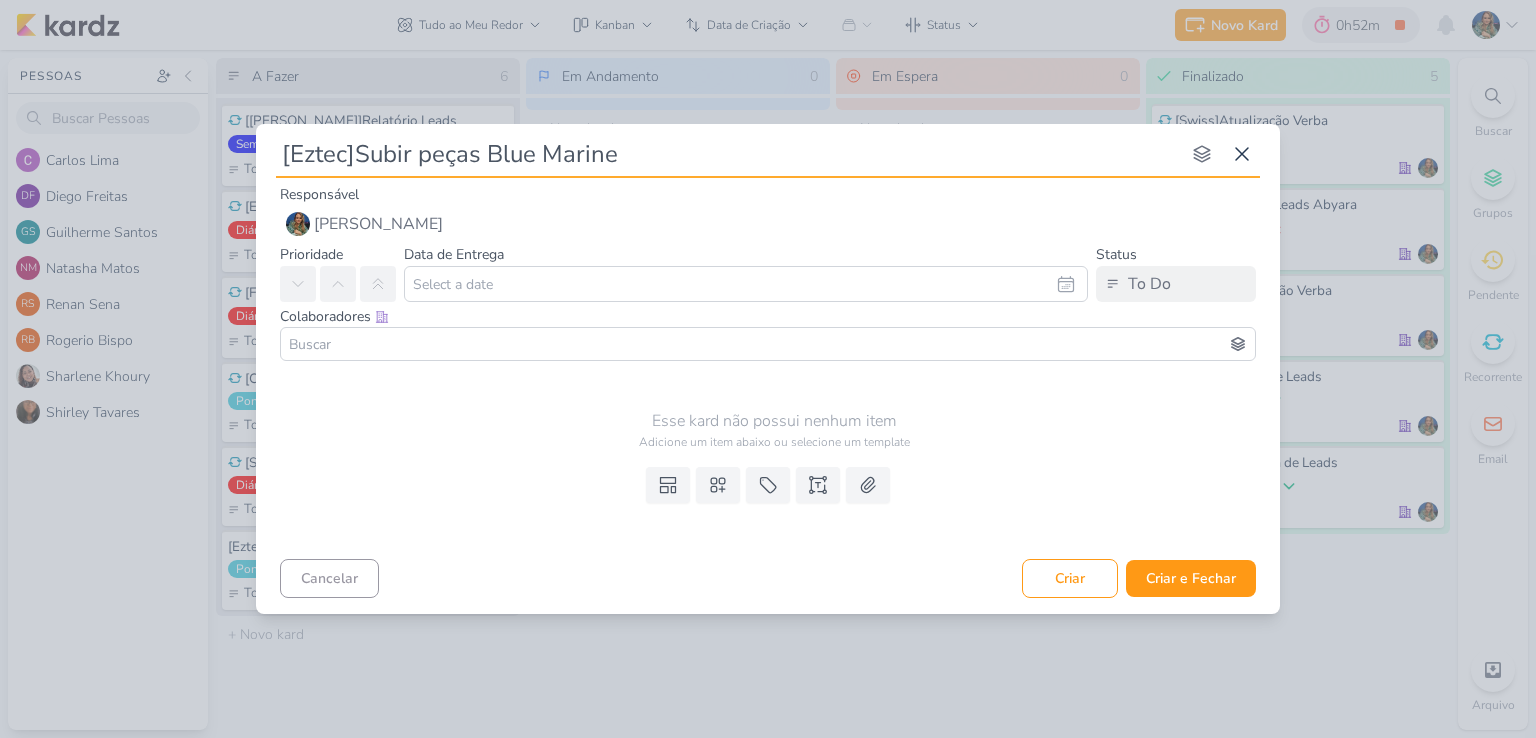 type 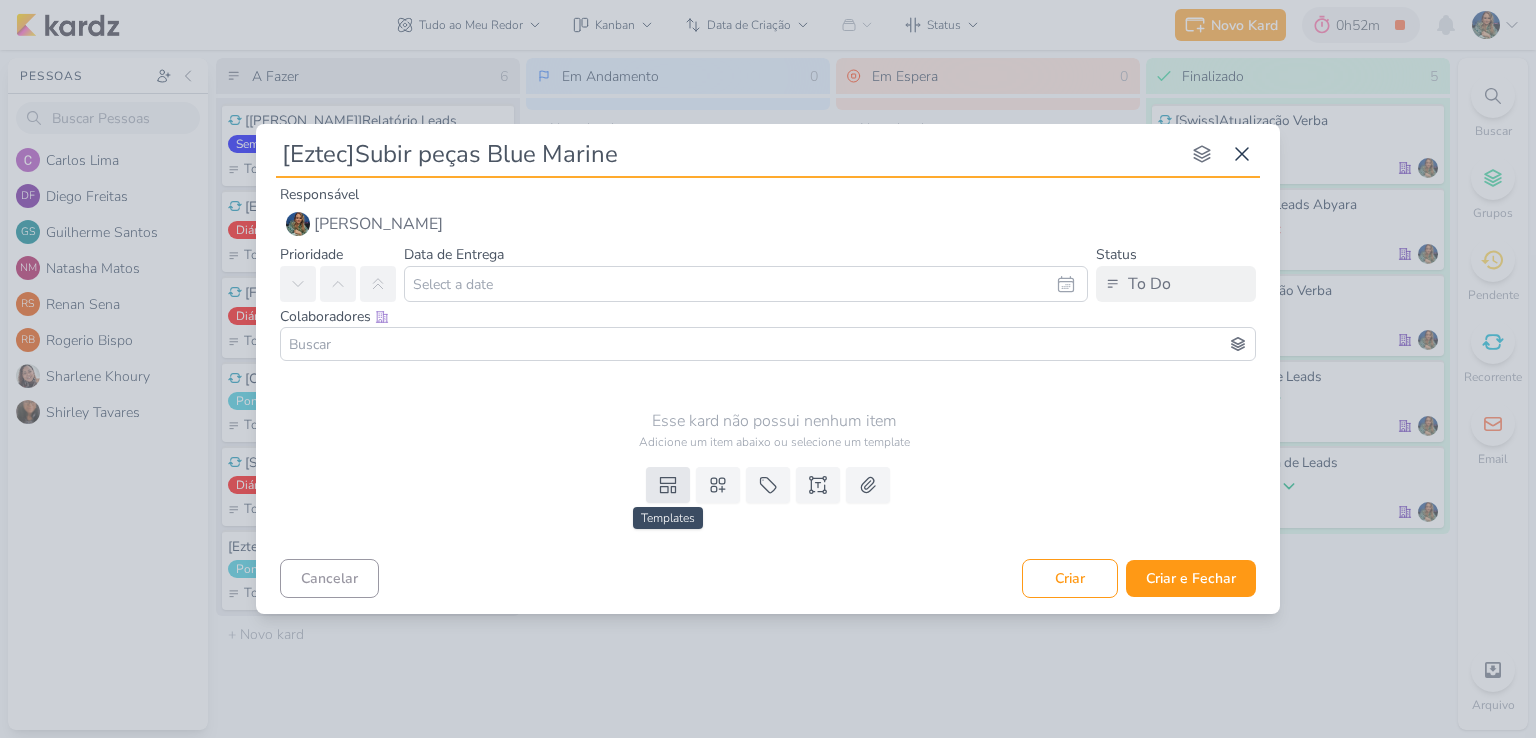 type on "[Eztec]Subir peças Blue Marine" 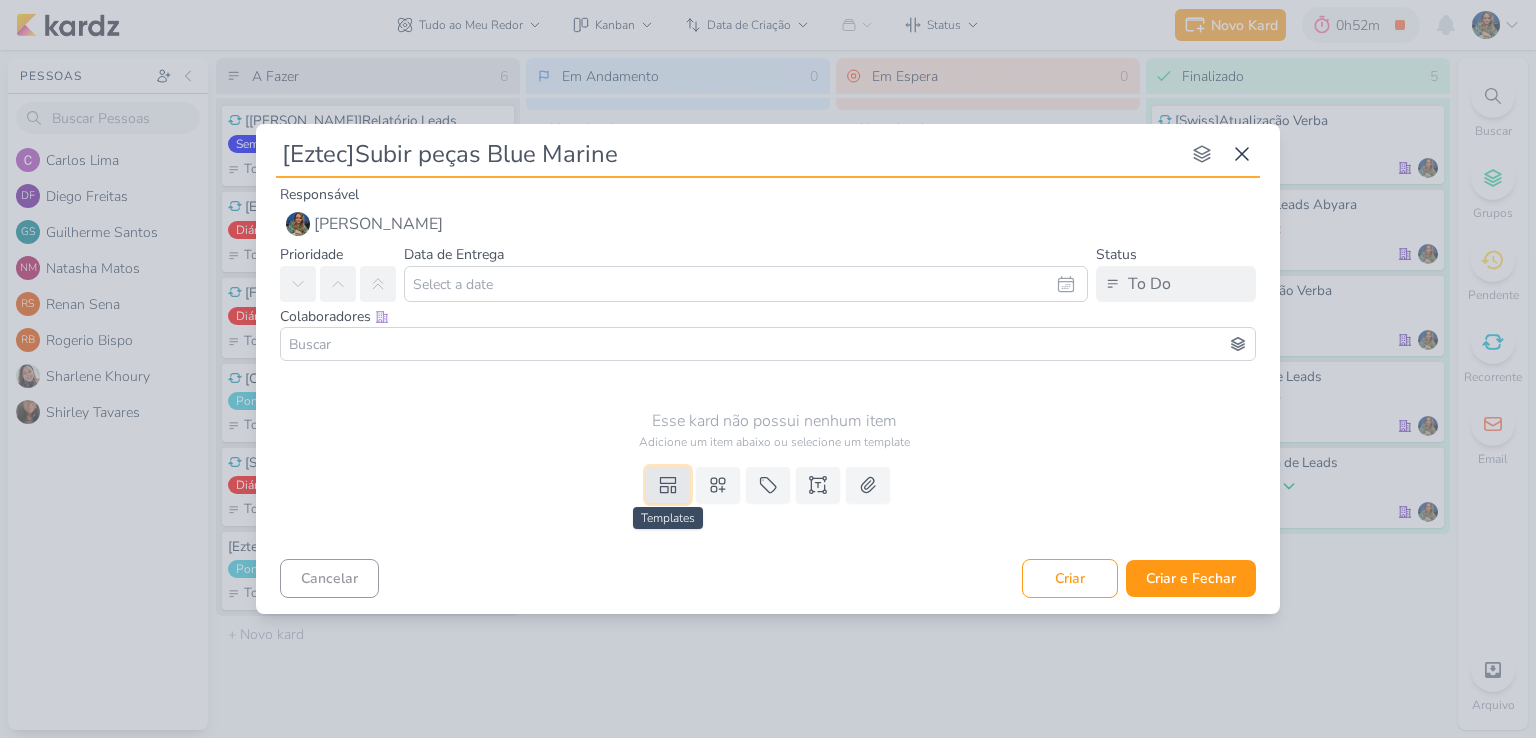 click at bounding box center (668, 485) 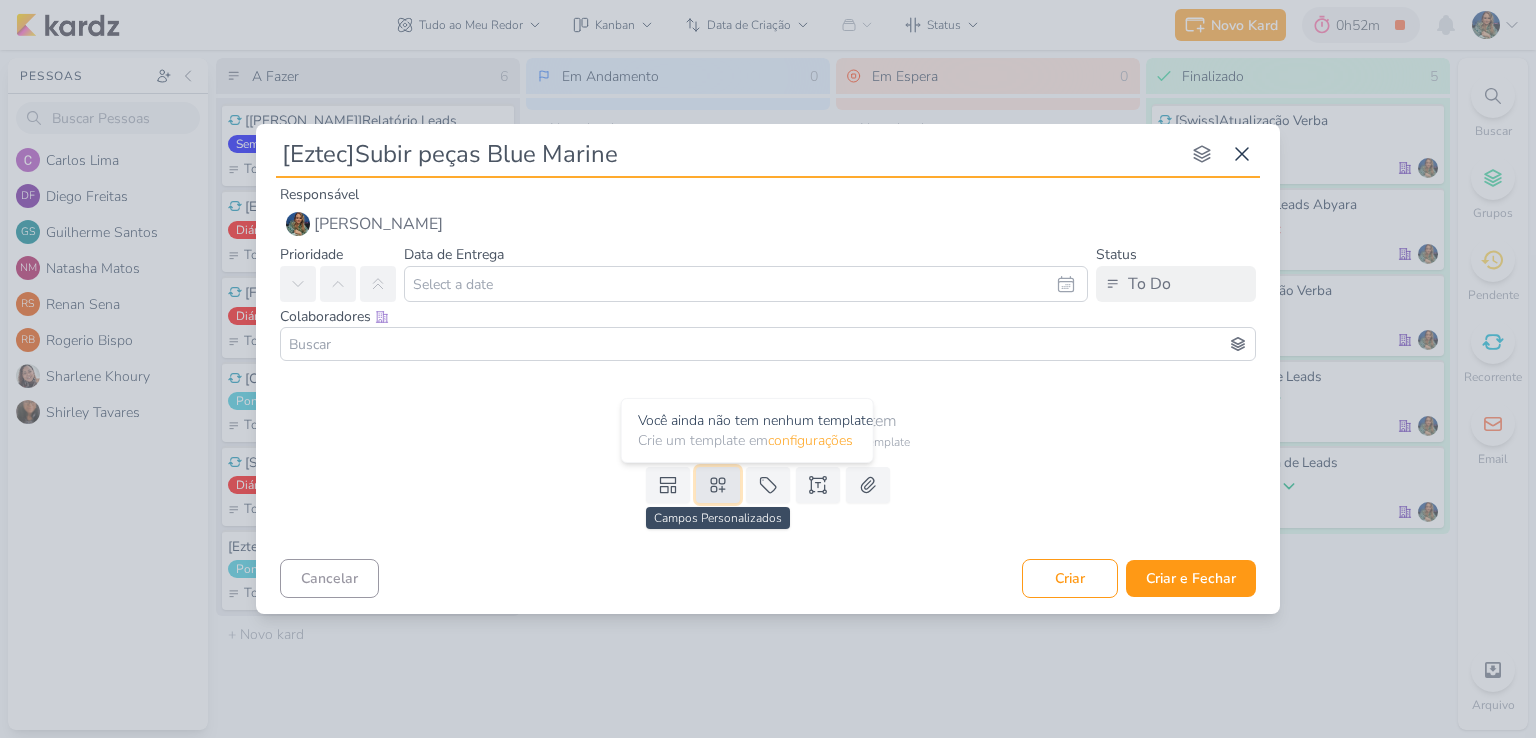 click at bounding box center (718, 485) 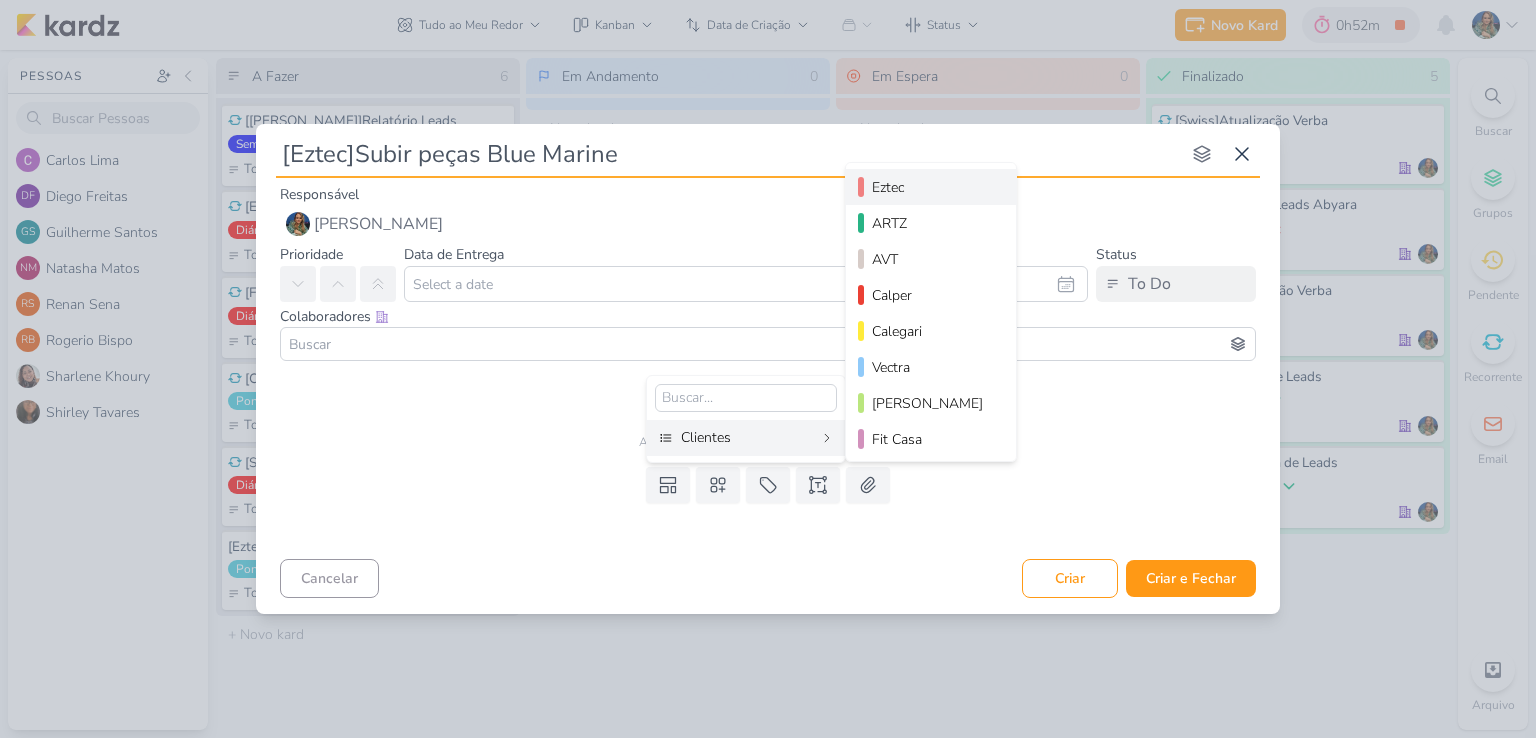 click on "Eztec" at bounding box center [932, 187] 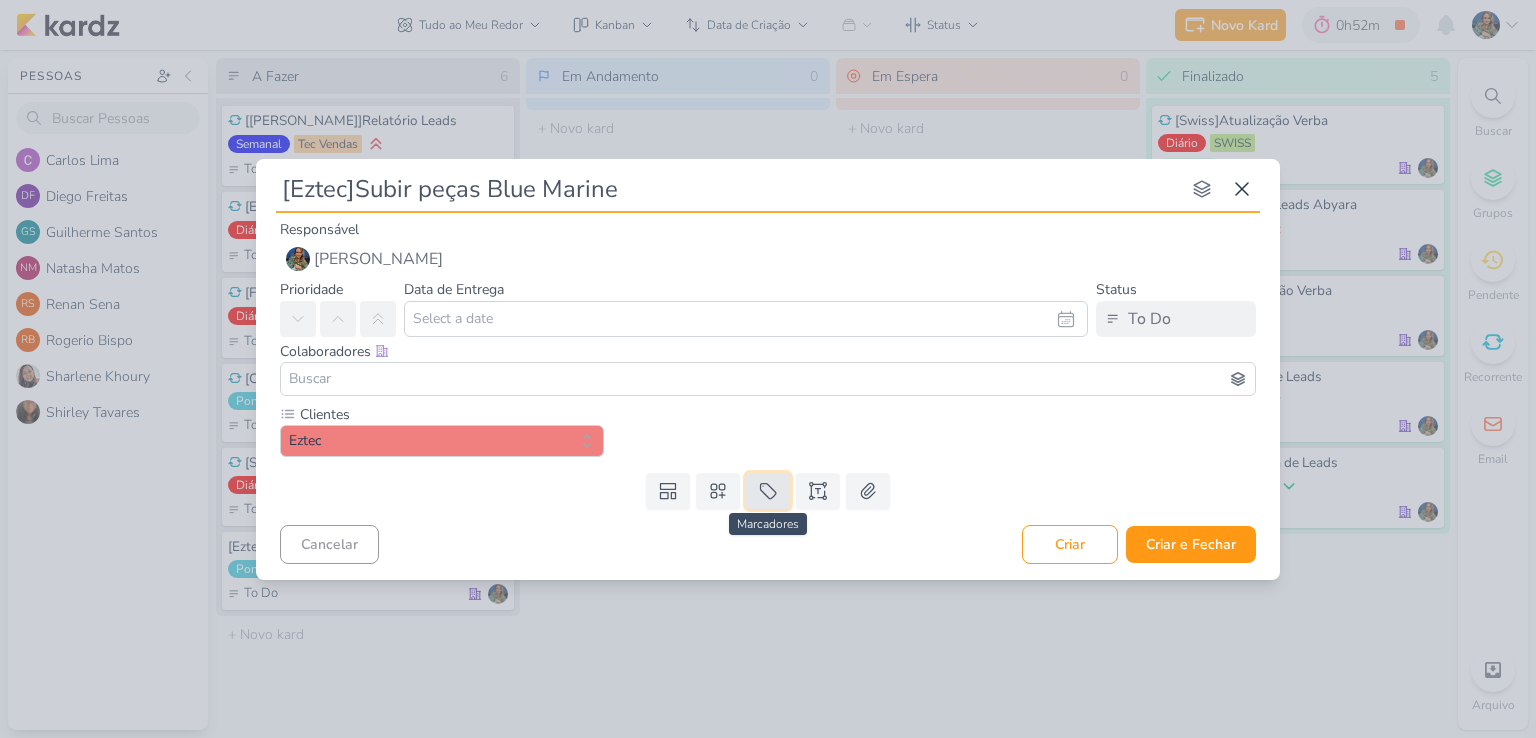 click 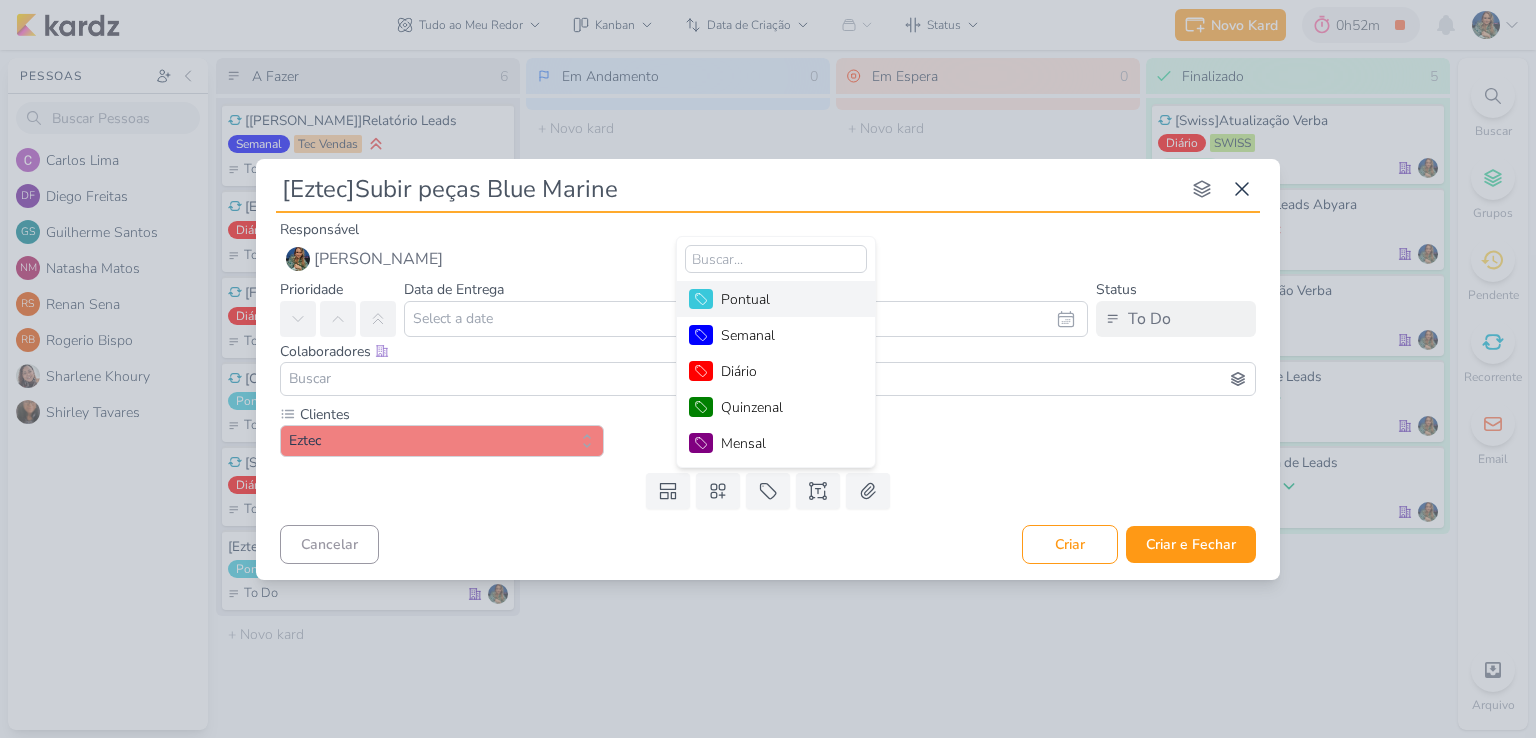 click on "Pontual" at bounding box center (786, 299) 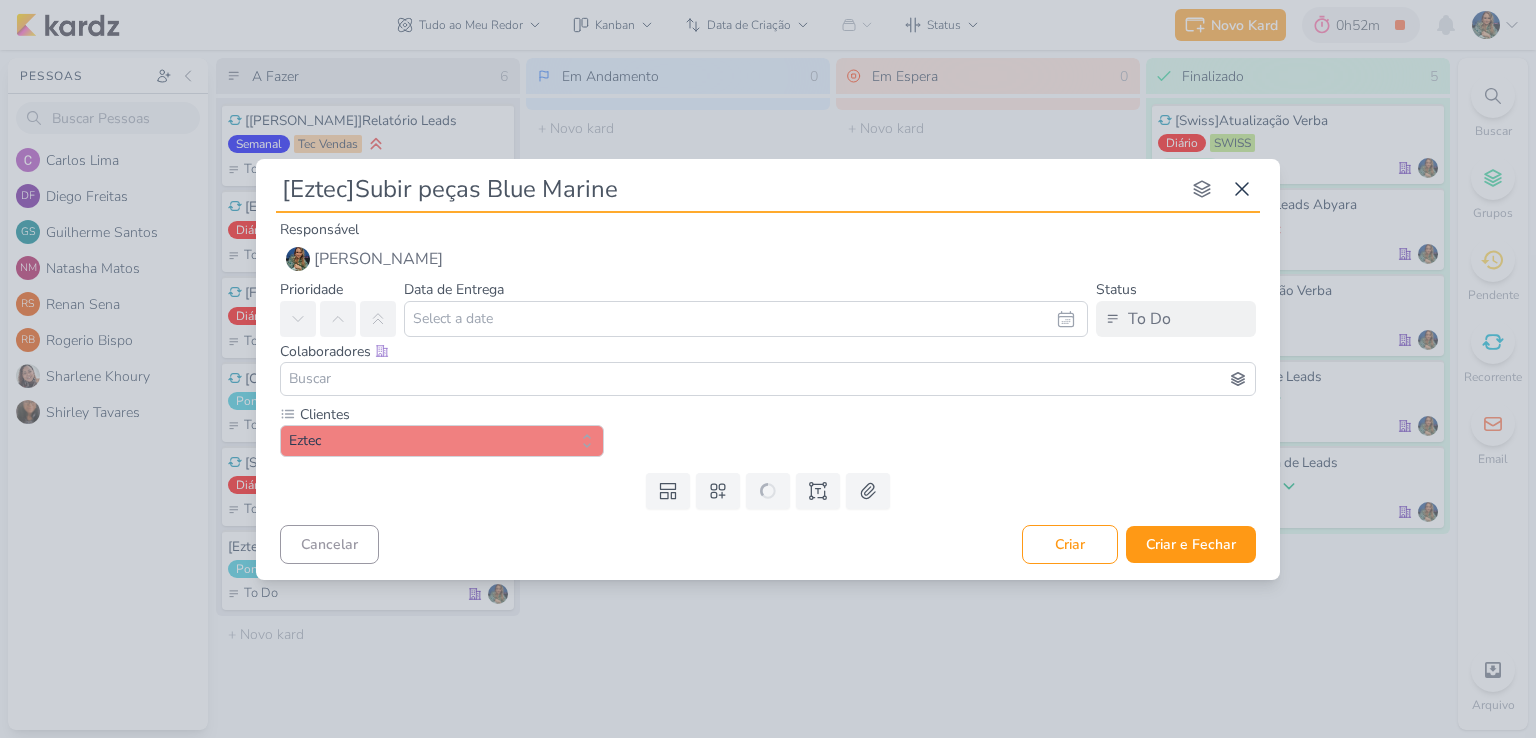 type 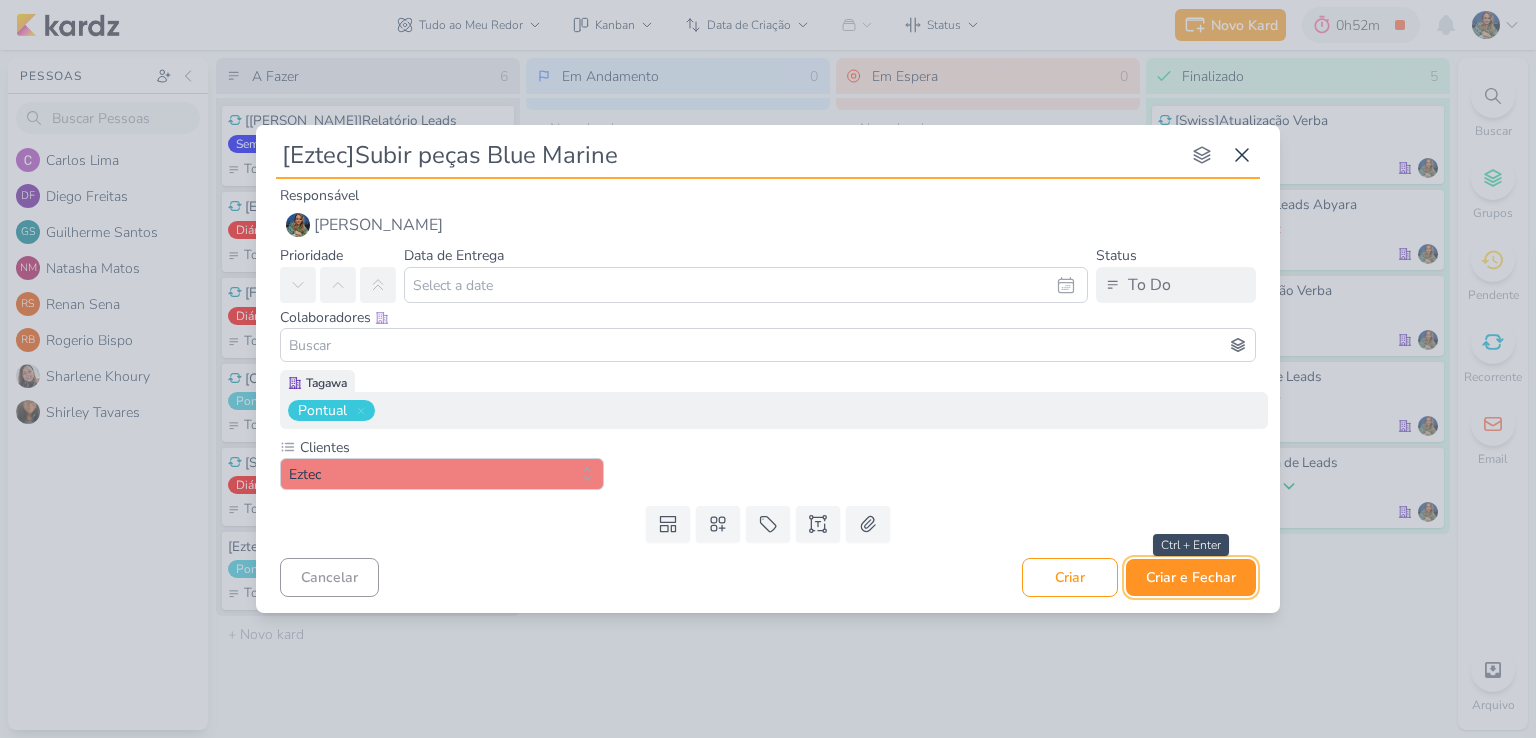 click on "Criar e Fechar" at bounding box center [1191, 577] 